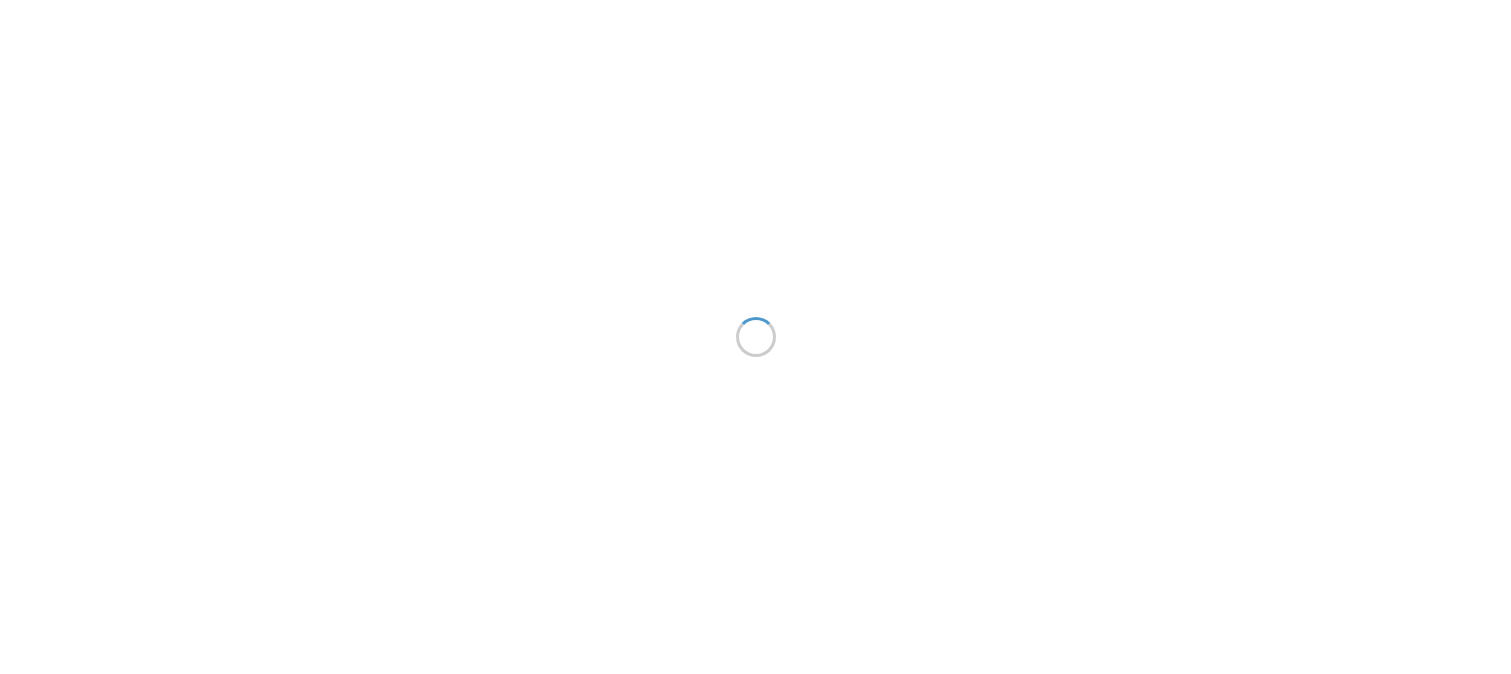 scroll, scrollTop: 0, scrollLeft: 0, axis: both 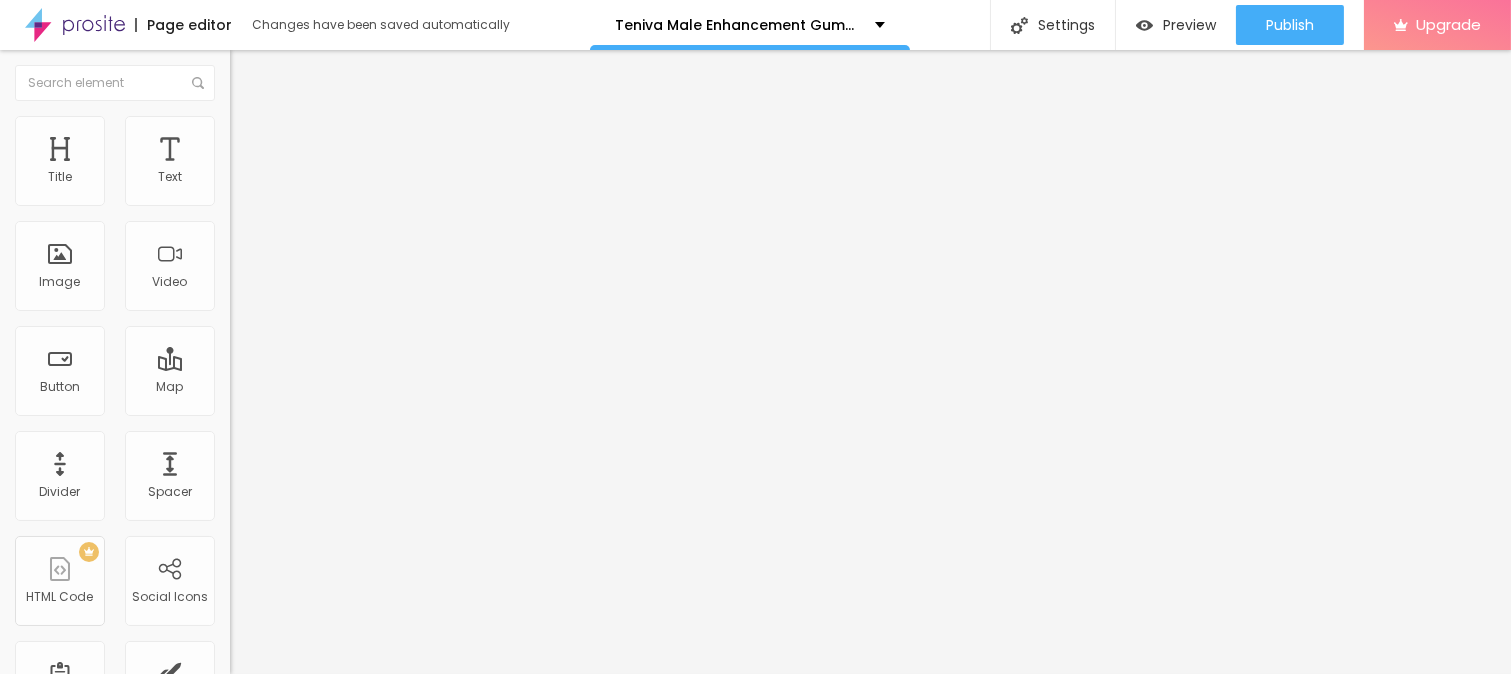 click on "Add image" at bounding box center (345, 163) 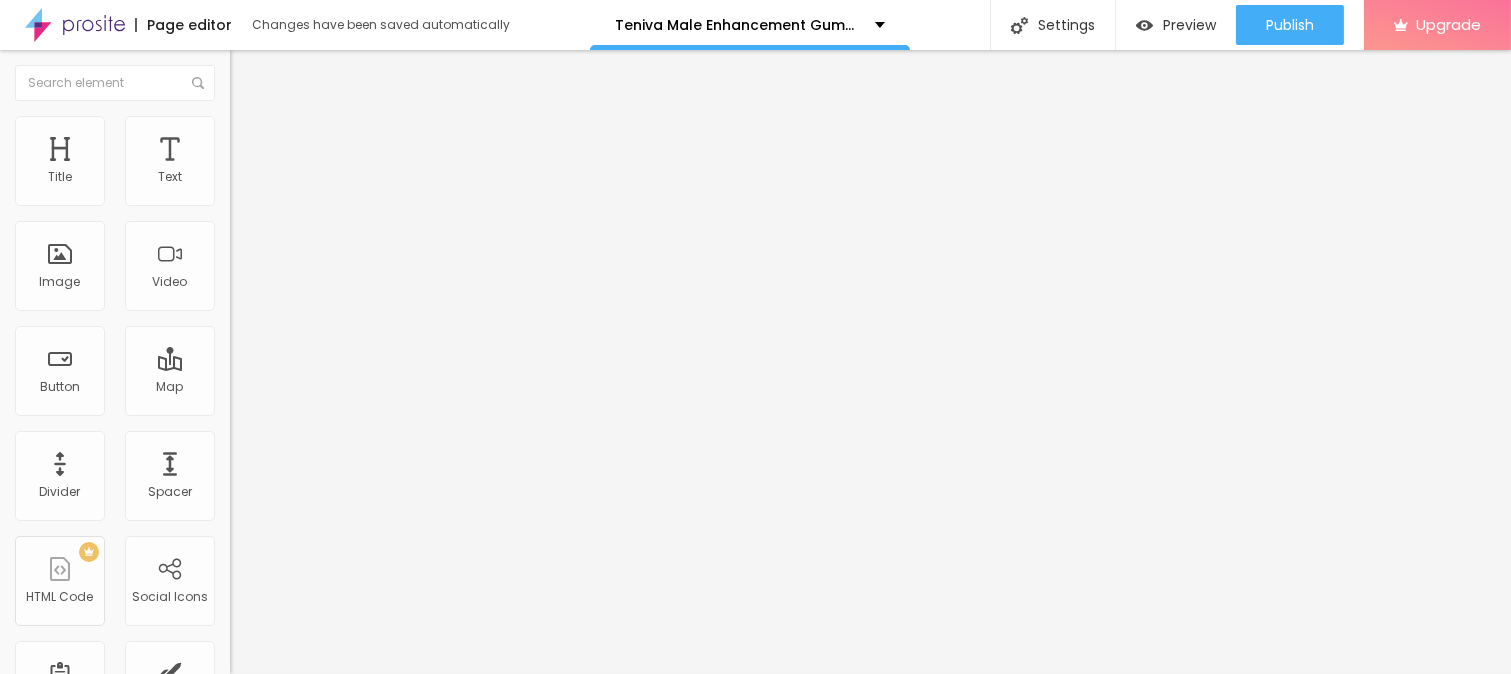 click on "Upload" at bounding box center [66, 919] 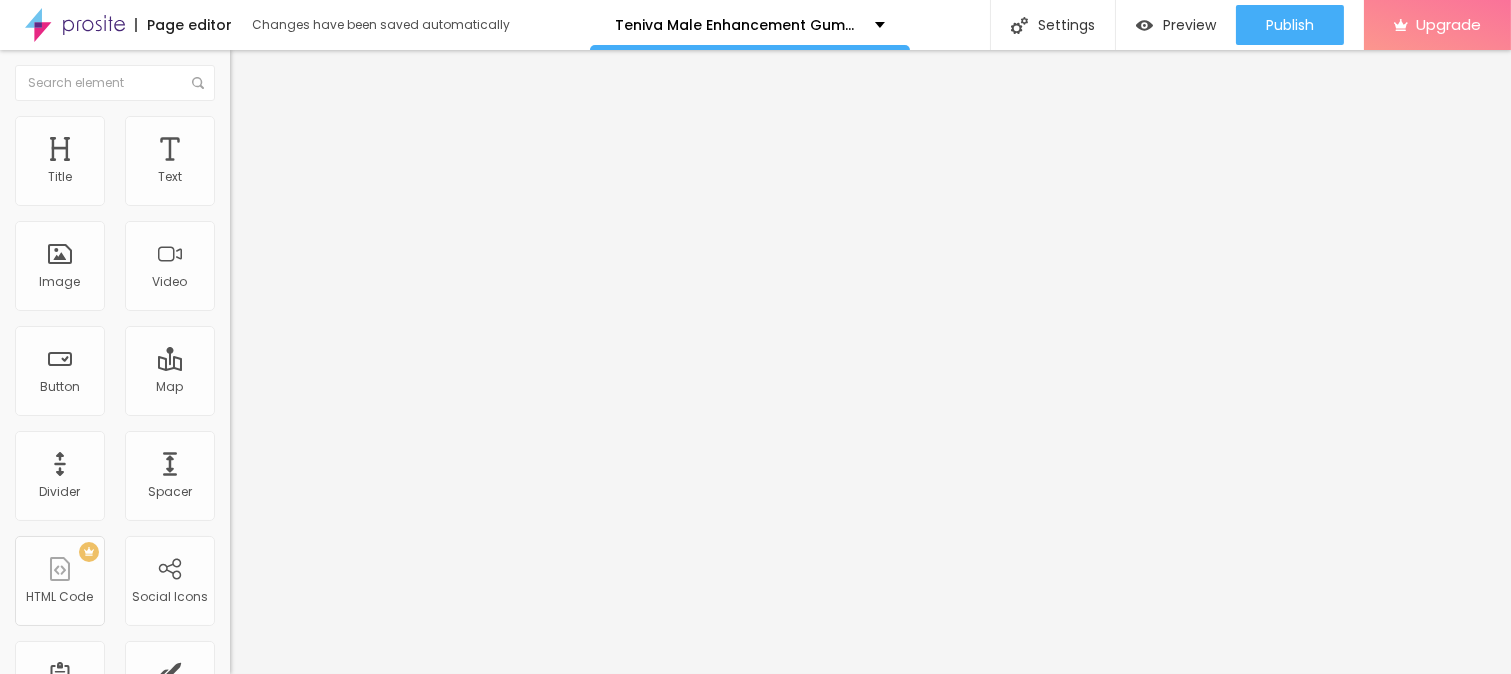 click on "Style" at bounding box center (262, 129) 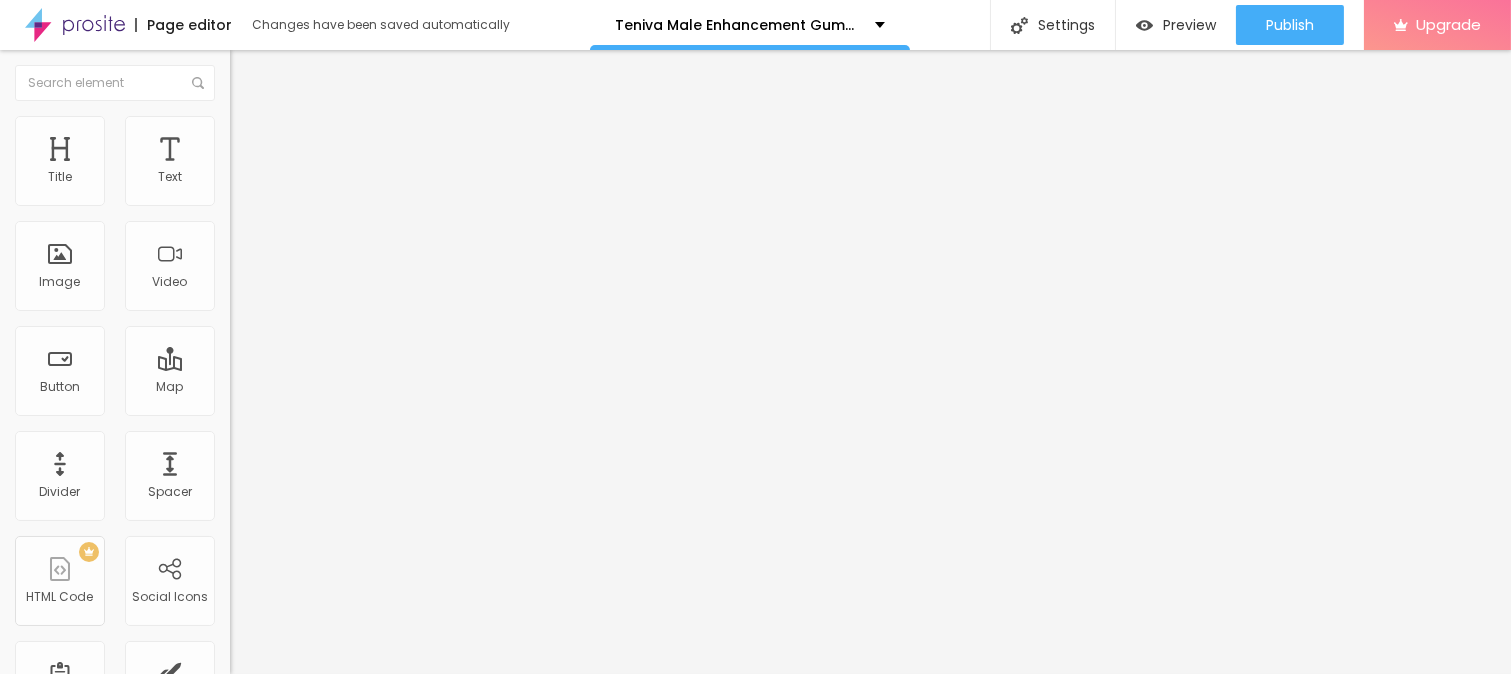 click on "Content" at bounding box center (345, 106) 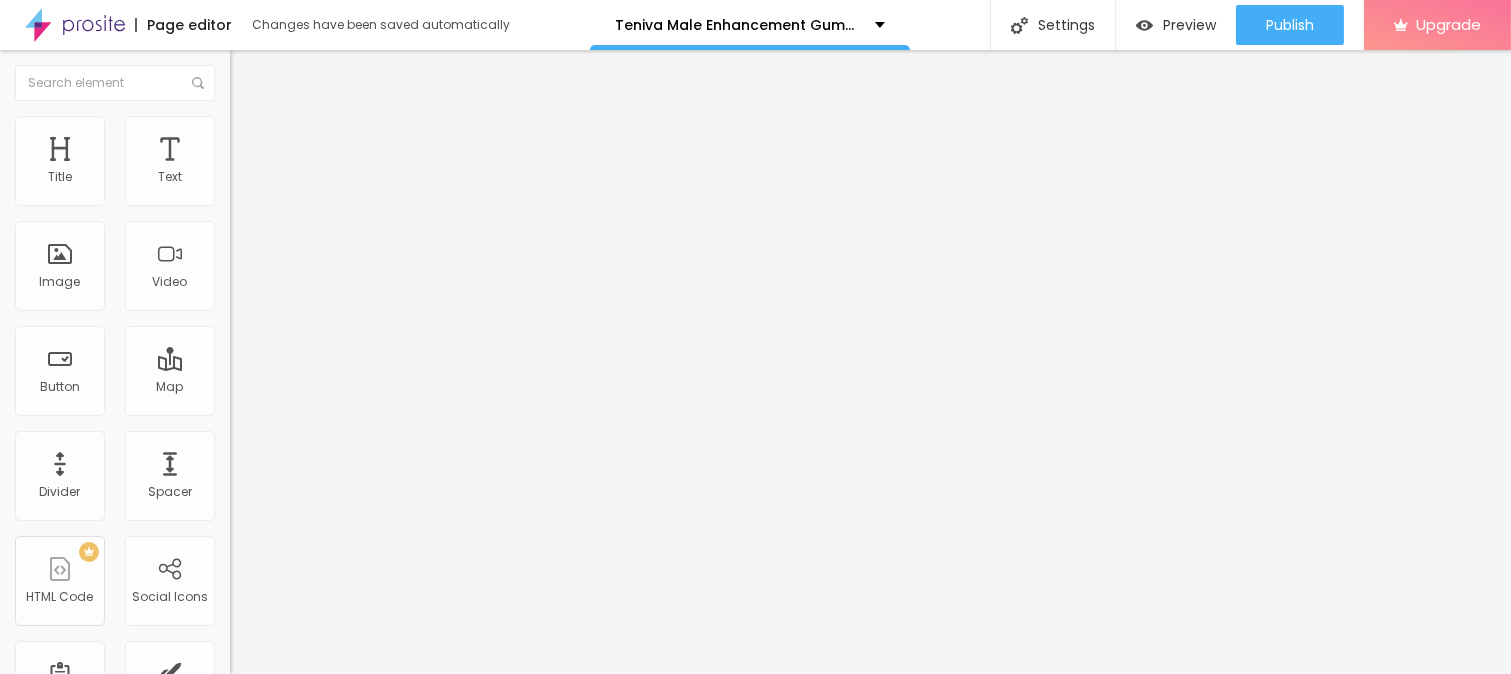 click on "https://" at bounding box center (350, 400) 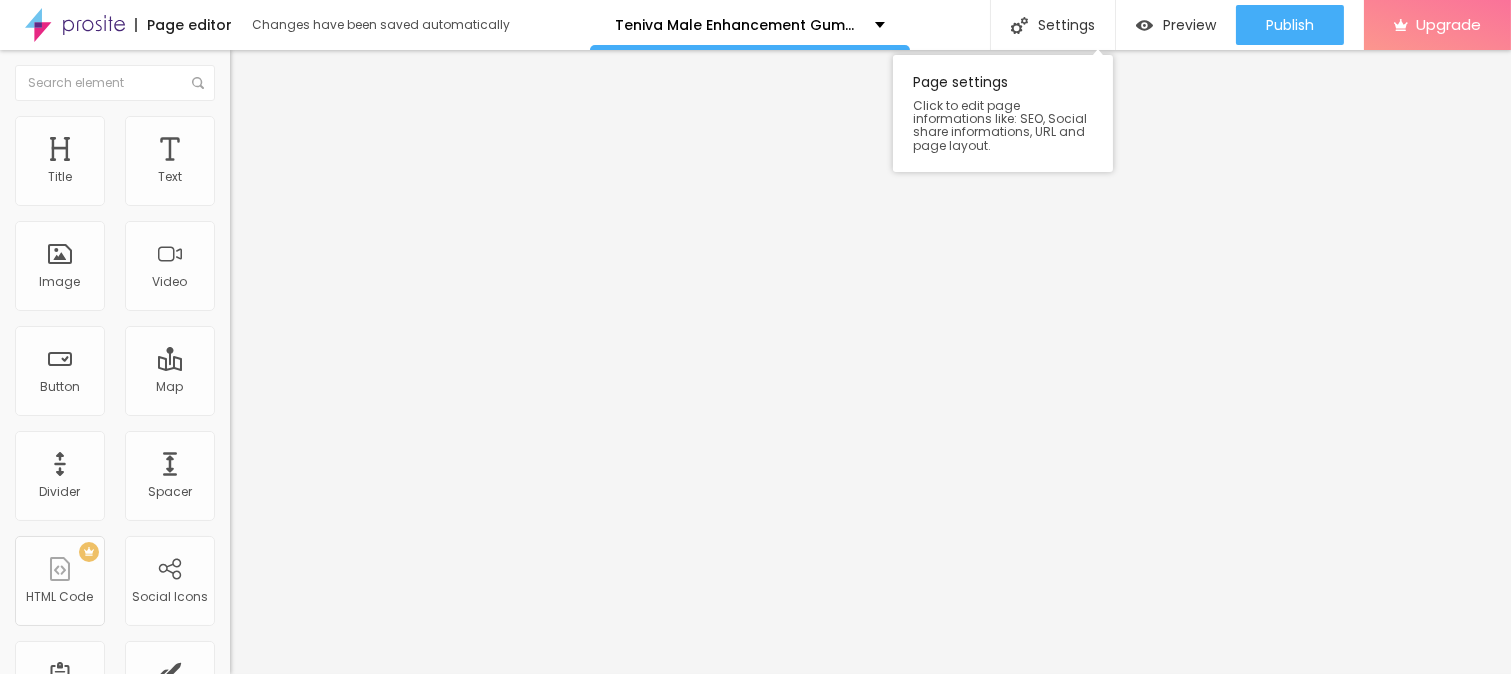 paste on "https://[URL]" 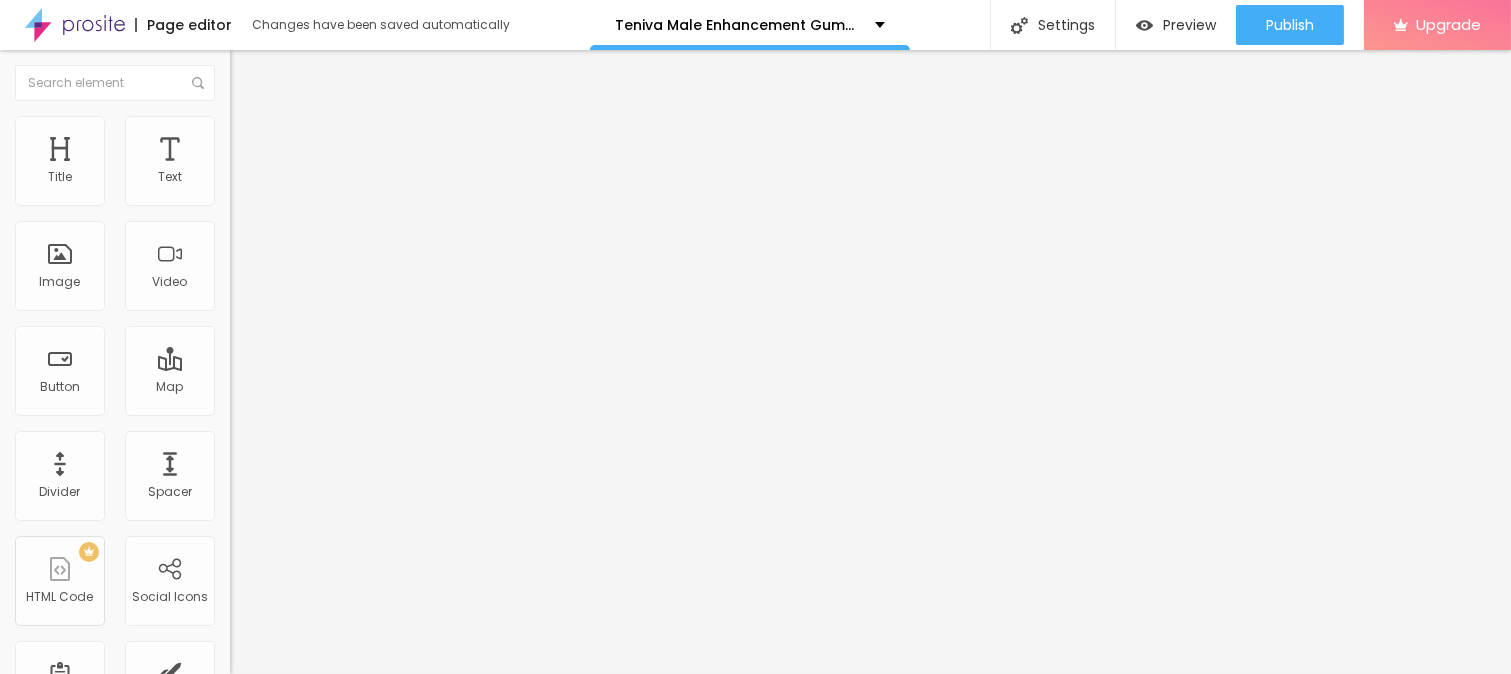 type on "https://www.facebook.com/Teniva.Male.Enhancement.Gummies.US" 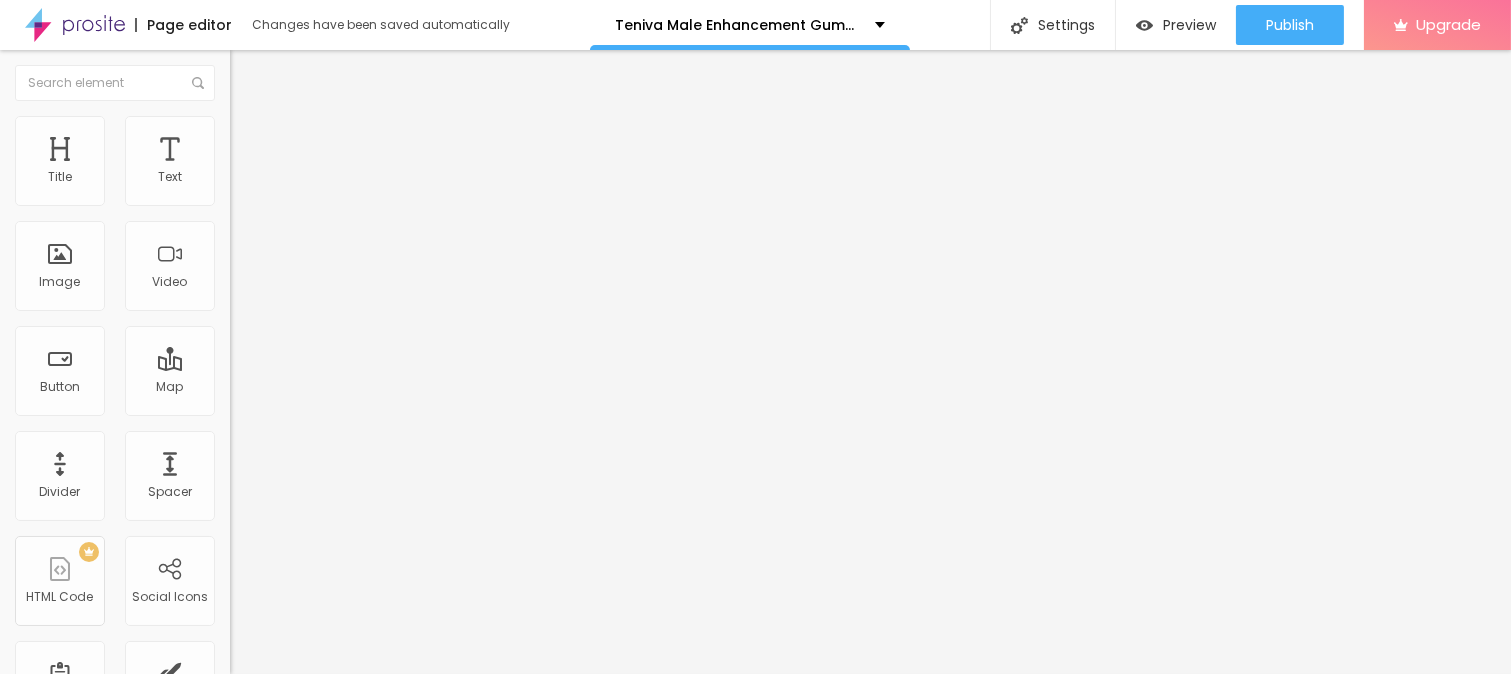 type on "95" 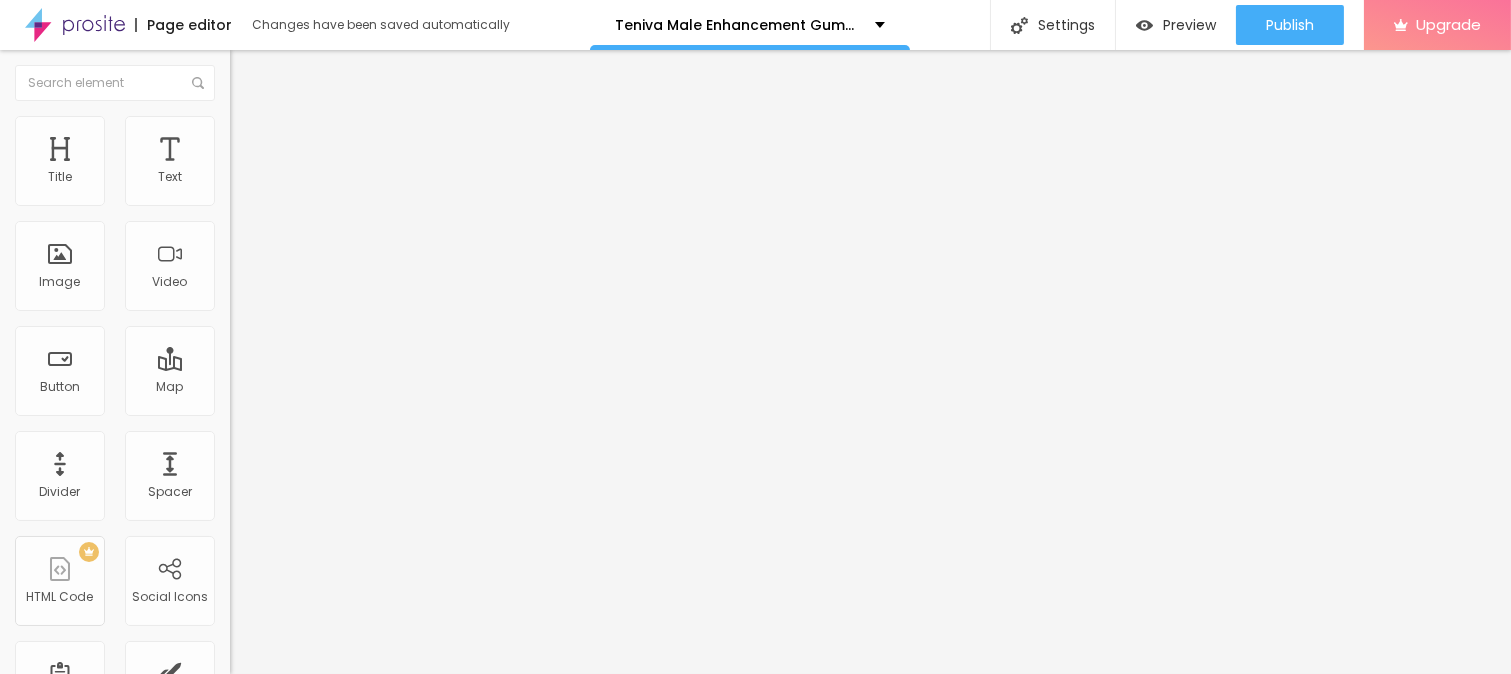 type on "90" 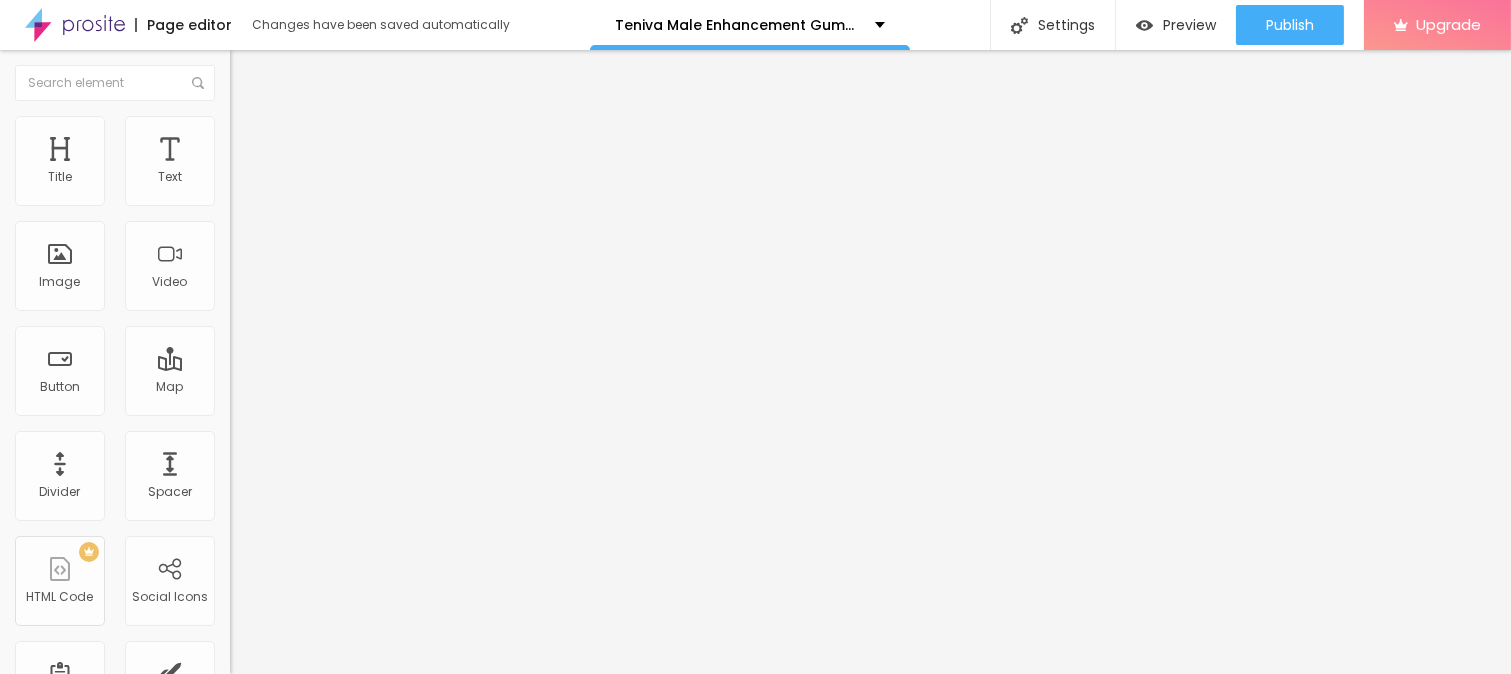 type on "80" 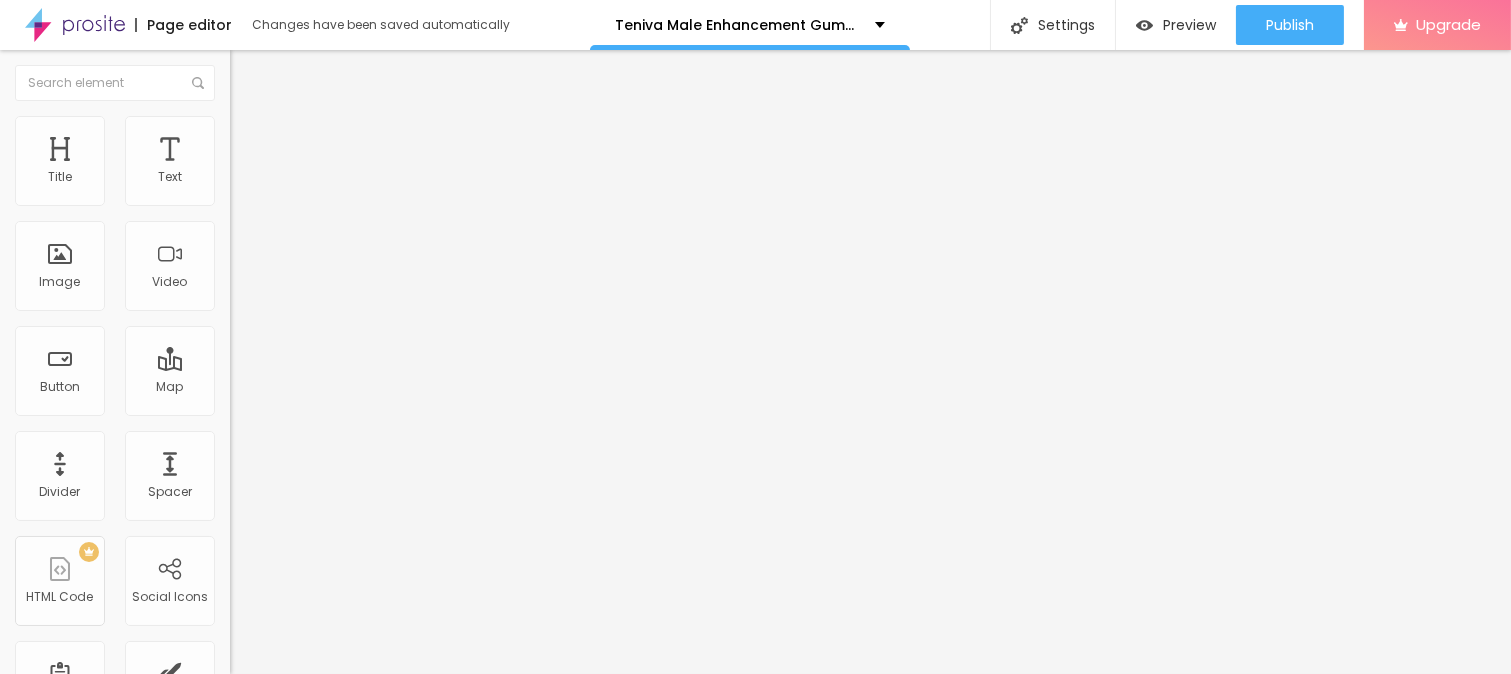 type on "80" 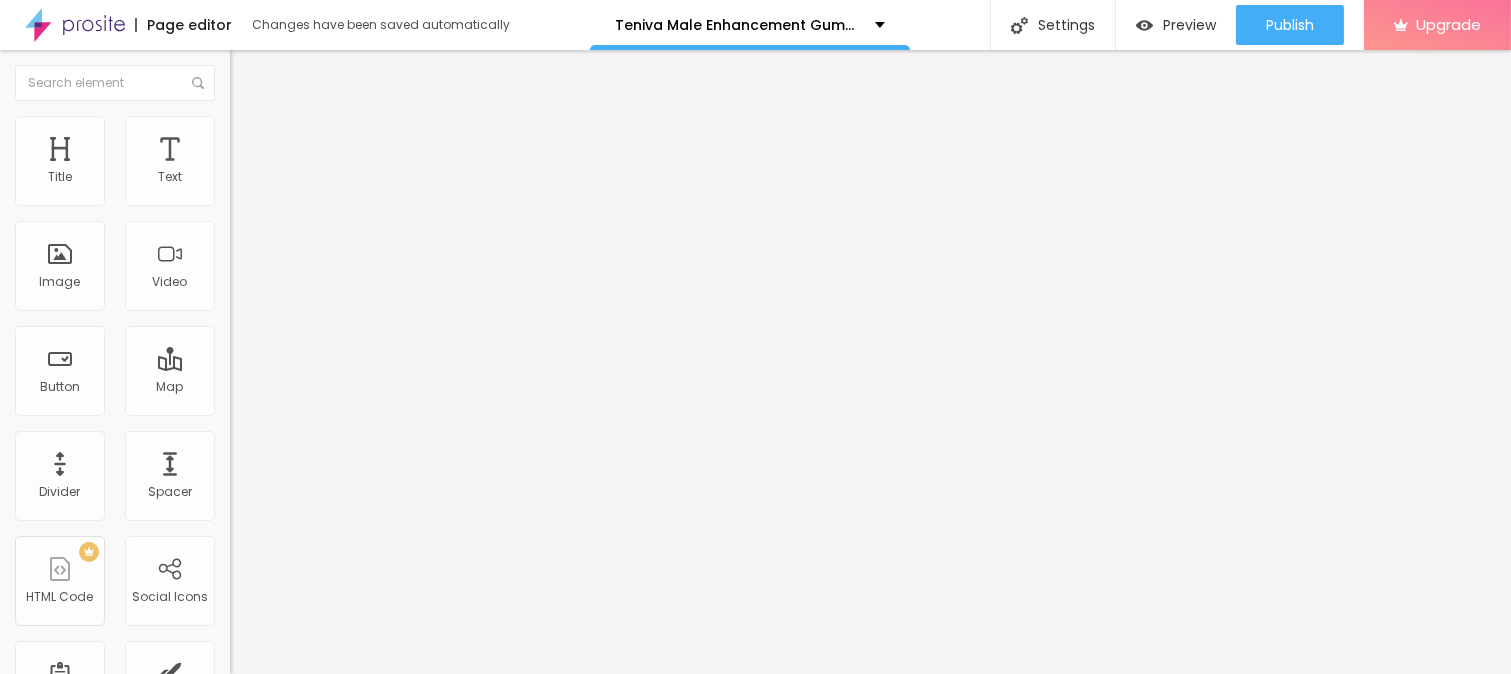 type on "75" 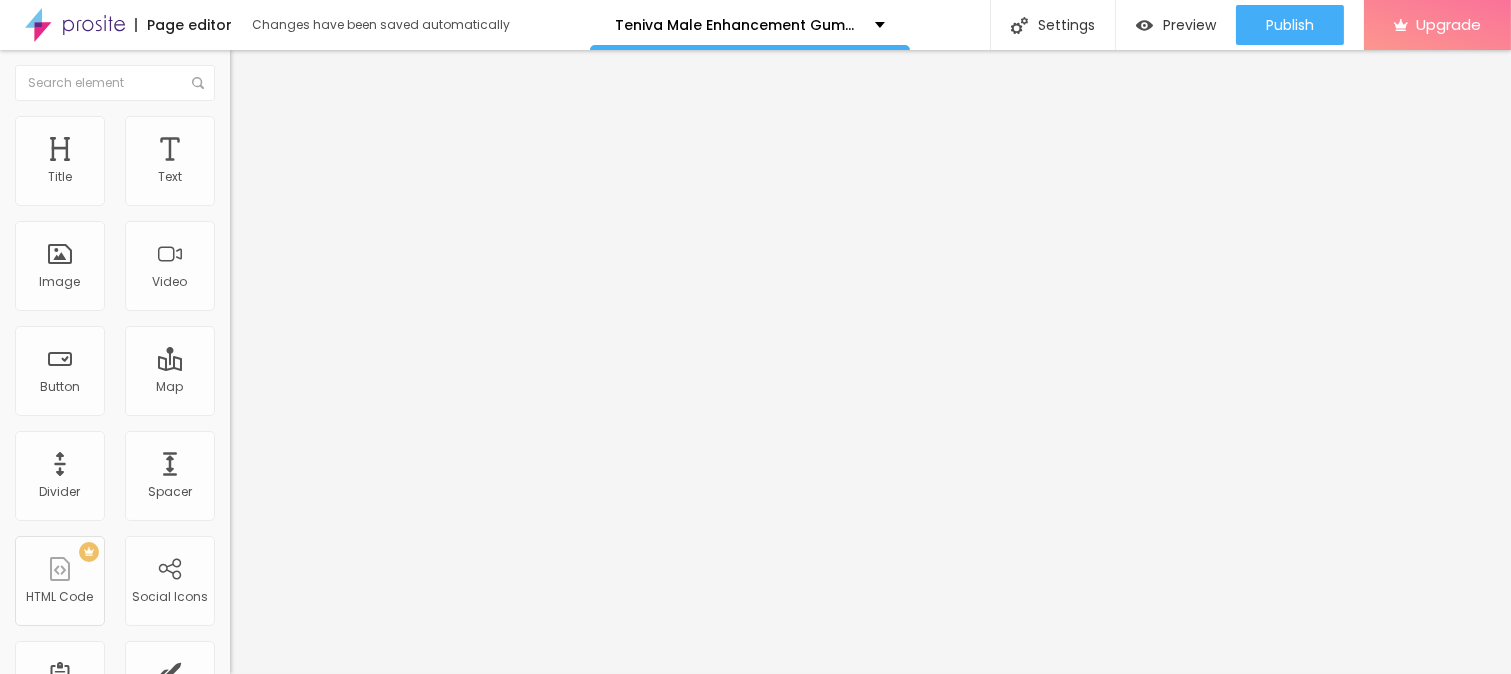 type on "70" 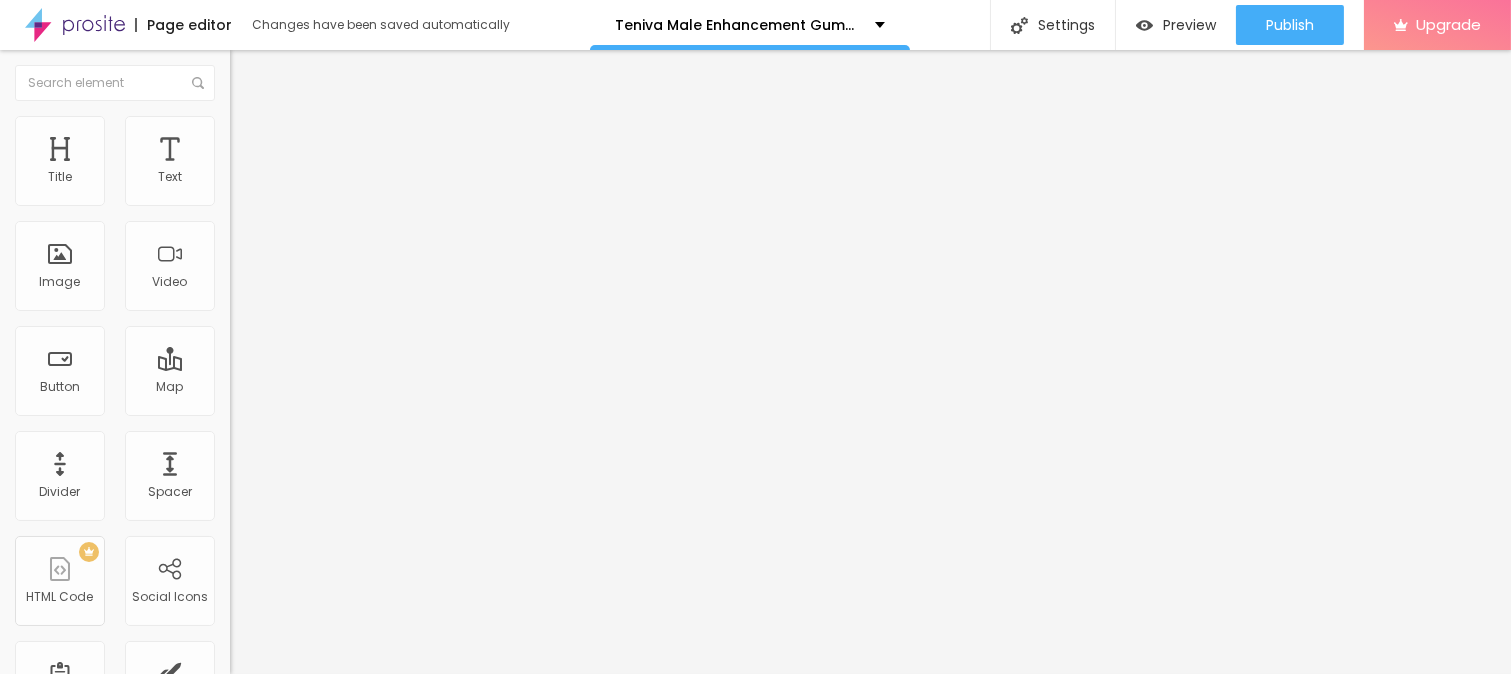 type on "60" 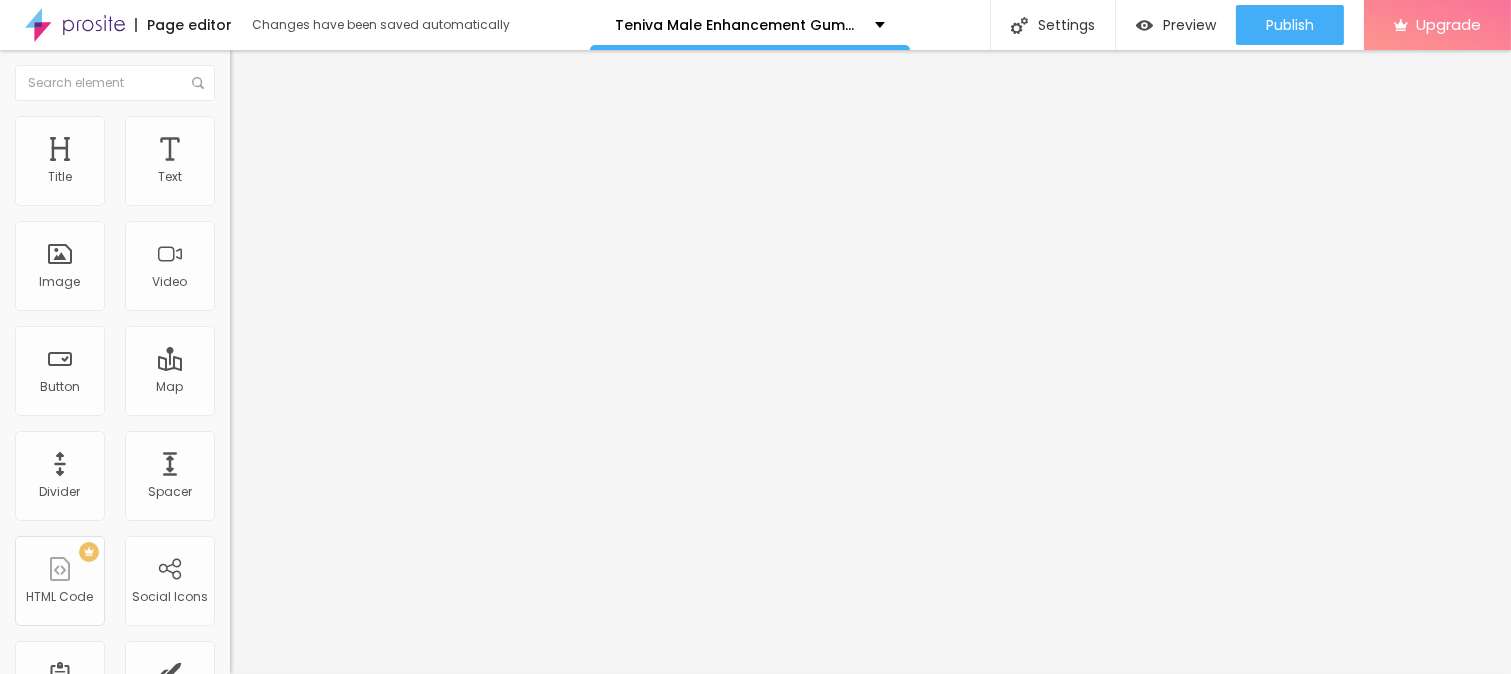 type on "55" 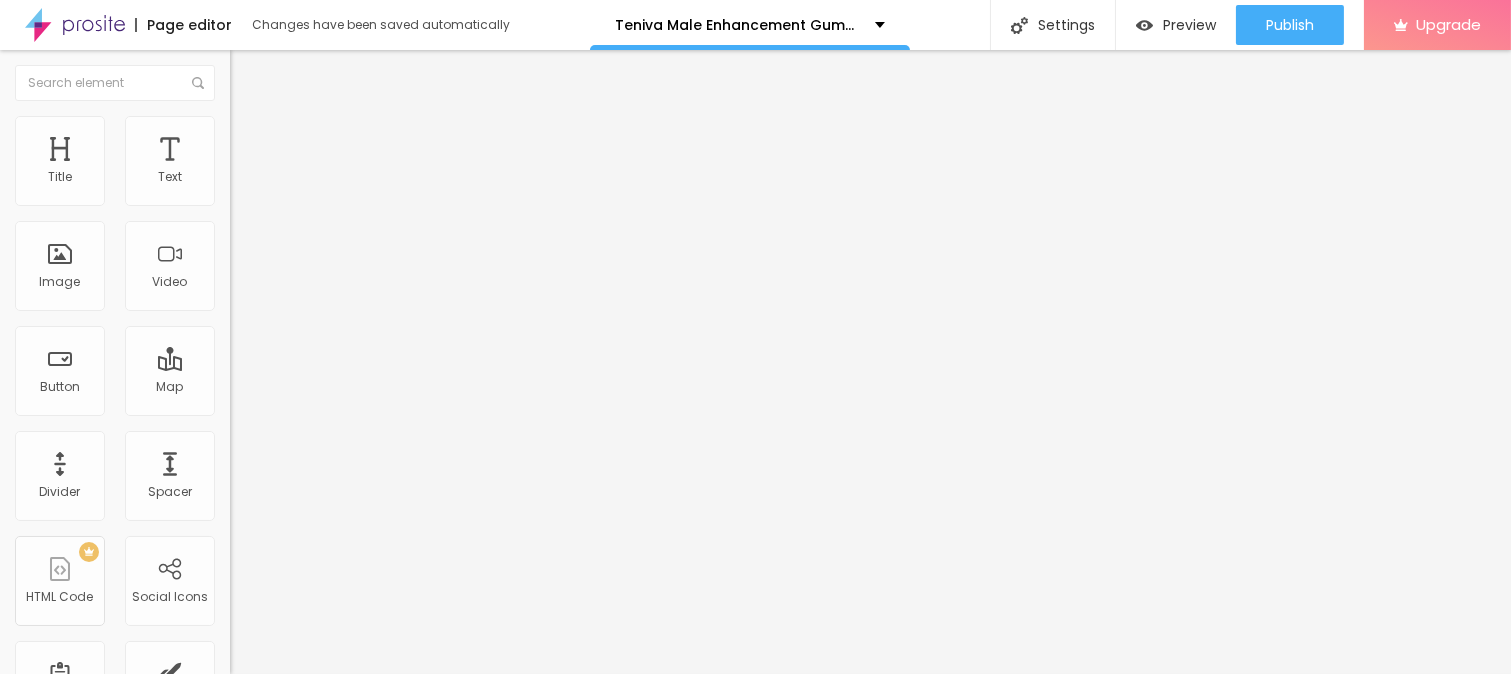 click at bounding box center [244, 285] 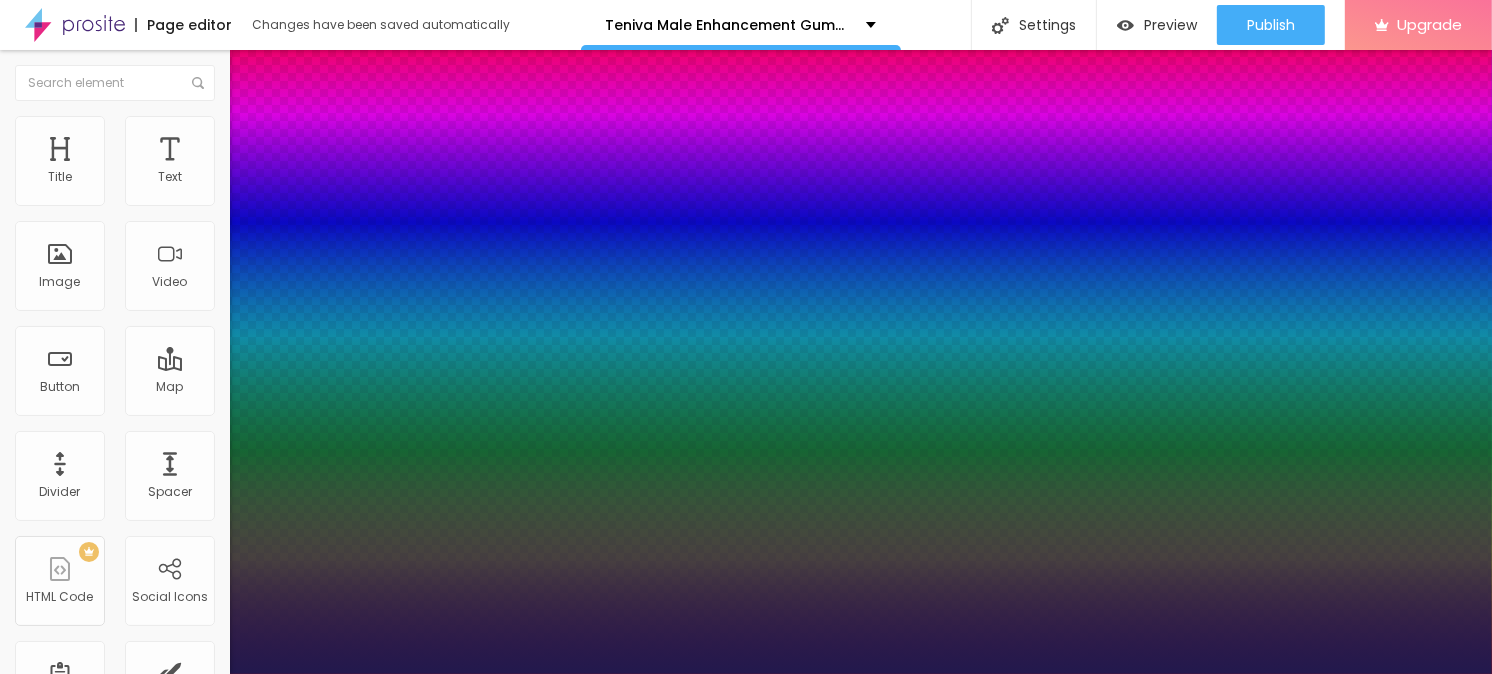 type on "1" 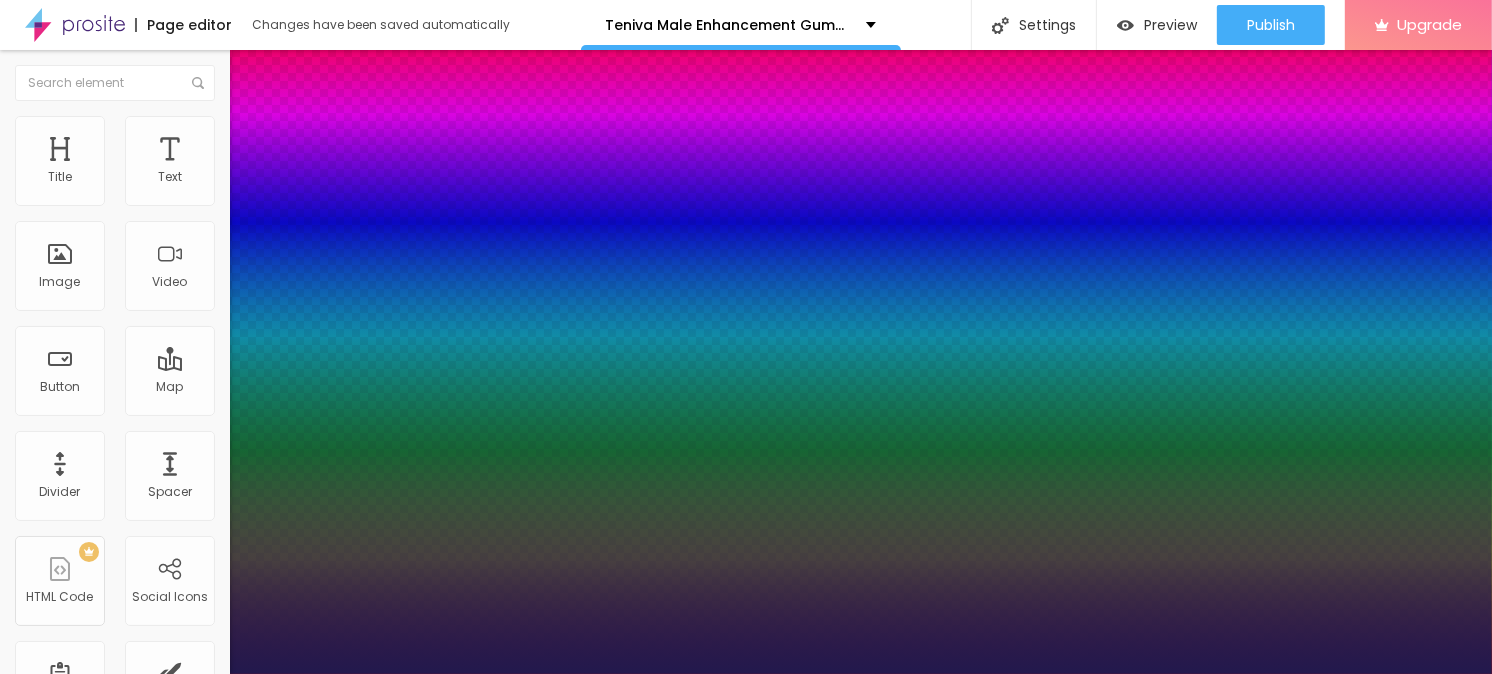 type on "31" 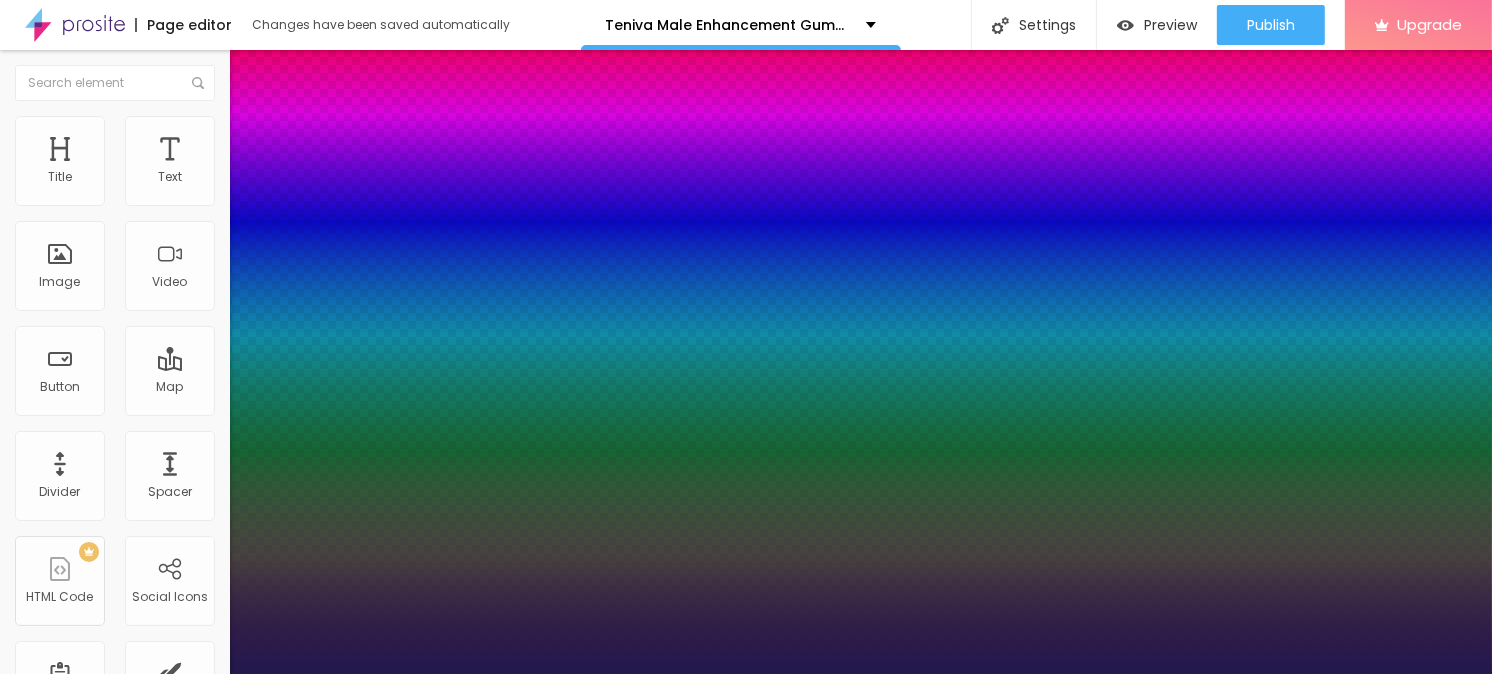 type on "33" 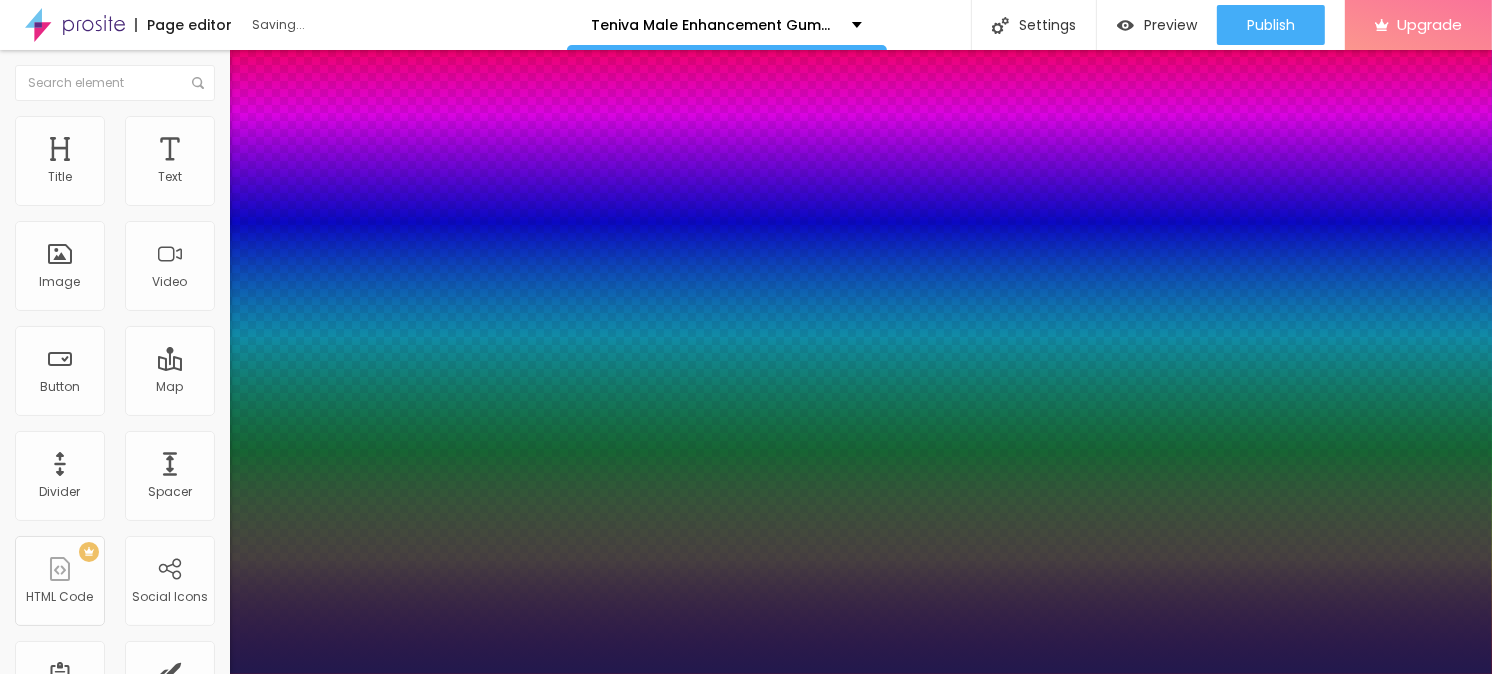 type on "1" 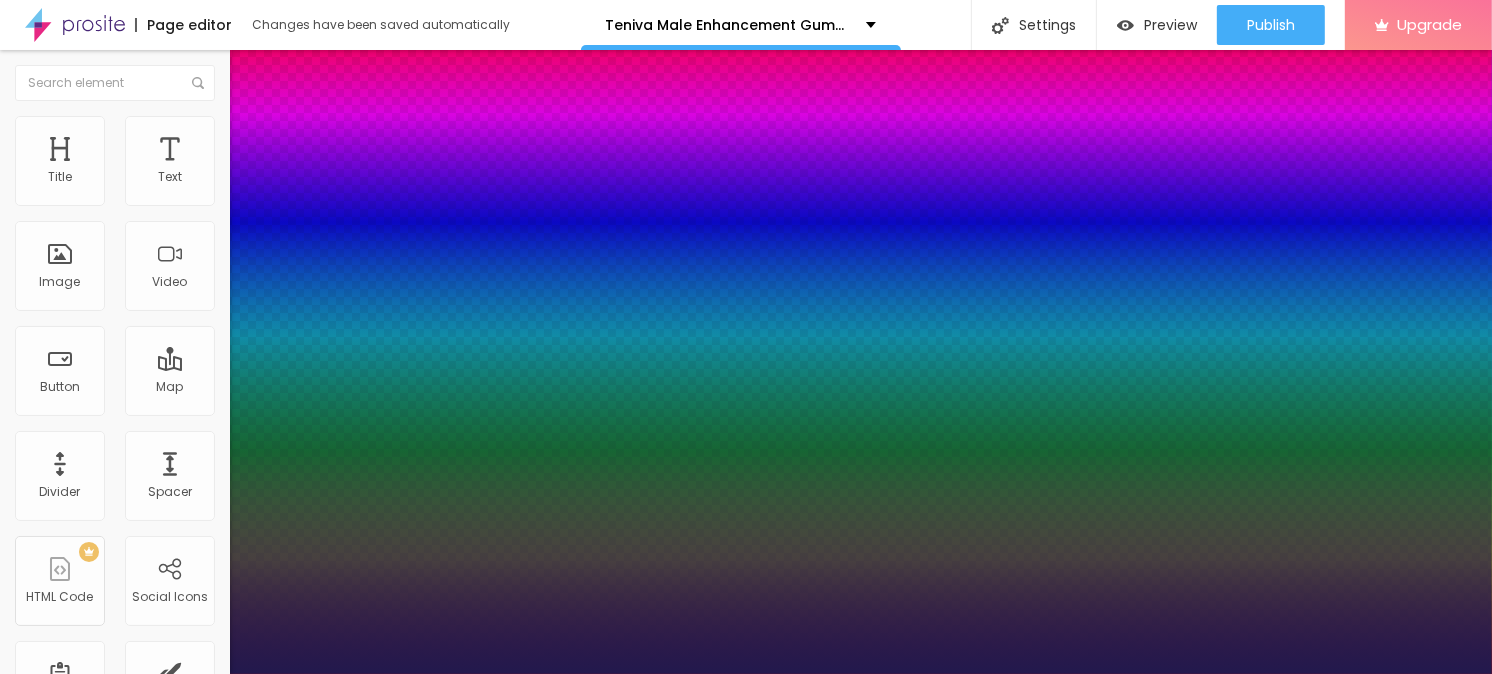 drag, startPoint x: 277, startPoint y: 564, endPoint x: 322, endPoint y: 561, distance: 45.099888 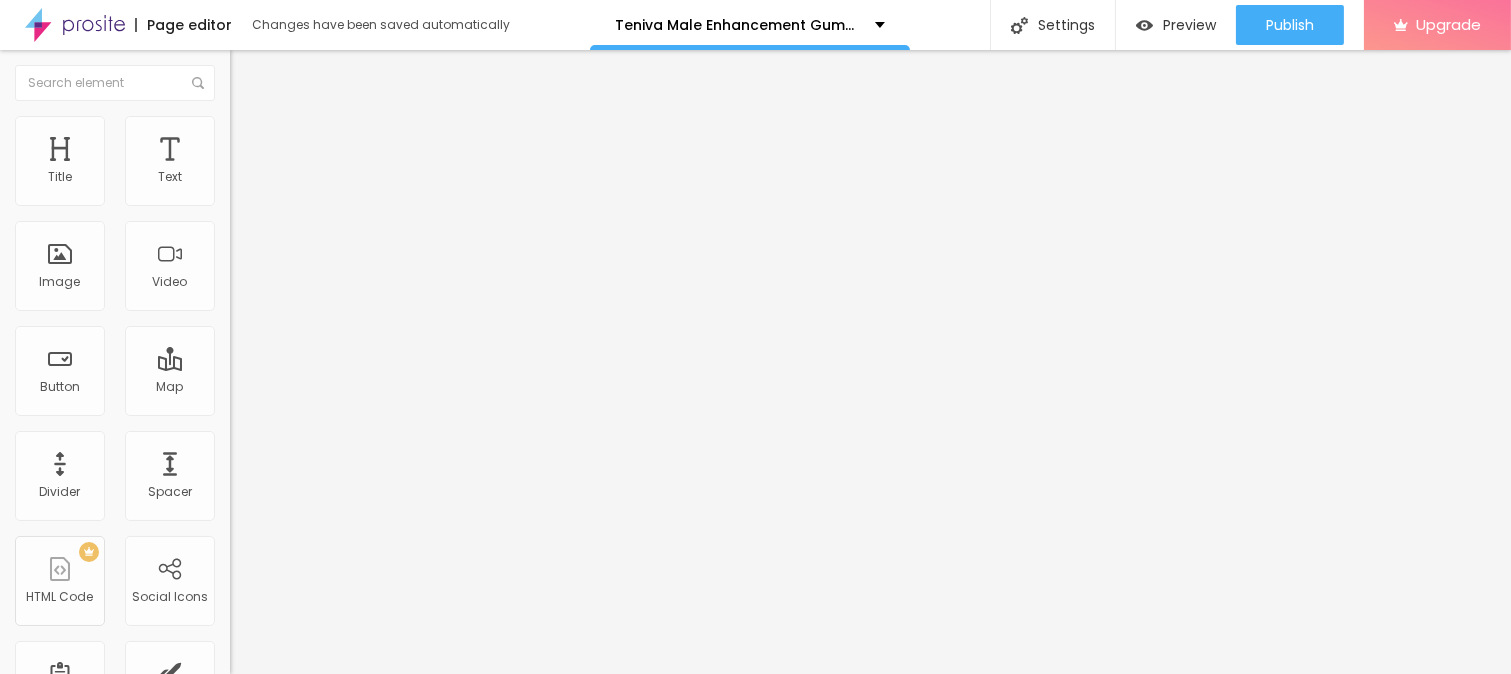 click on "Click me" at bounding box center [350, 178] 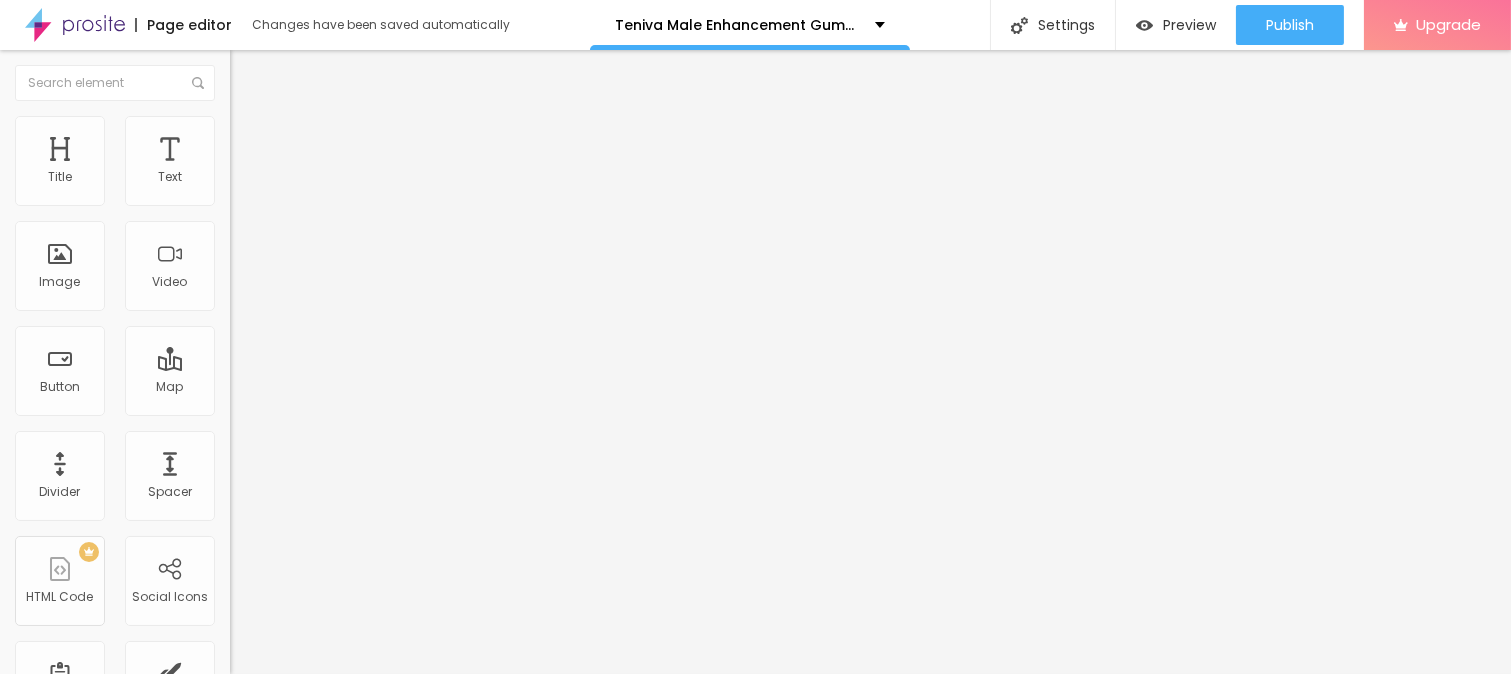 click on "Click me" at bounding box center (350, 178) 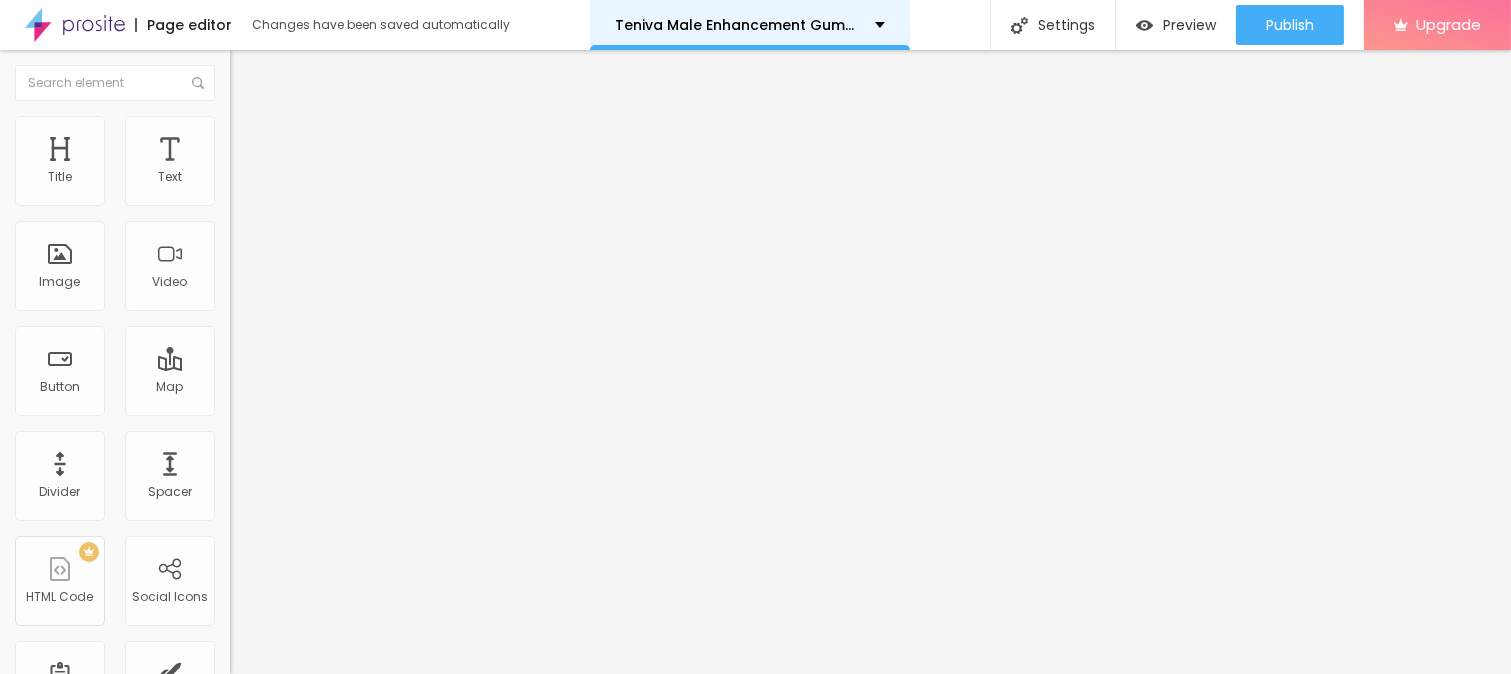 paste on "🤩" 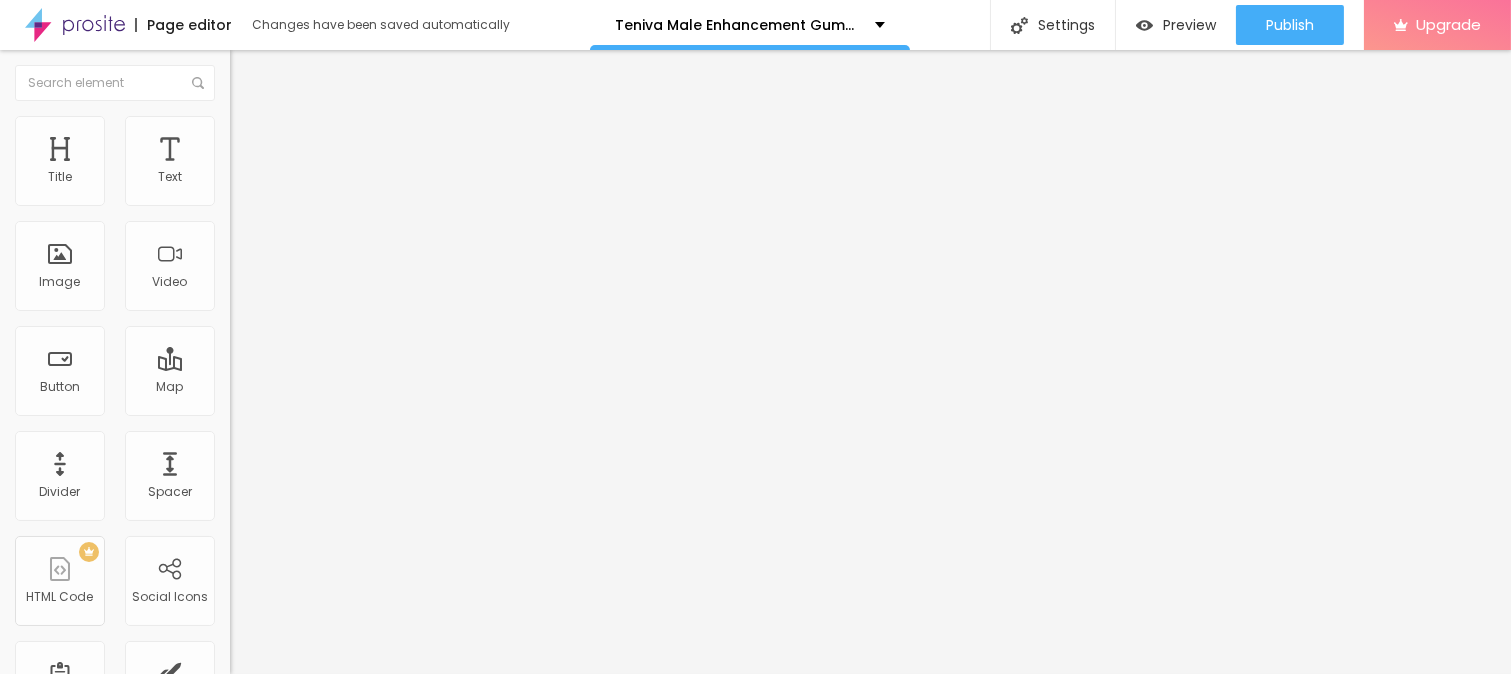 click on "SHOP Now🤩" at bounding box center (350, 178) 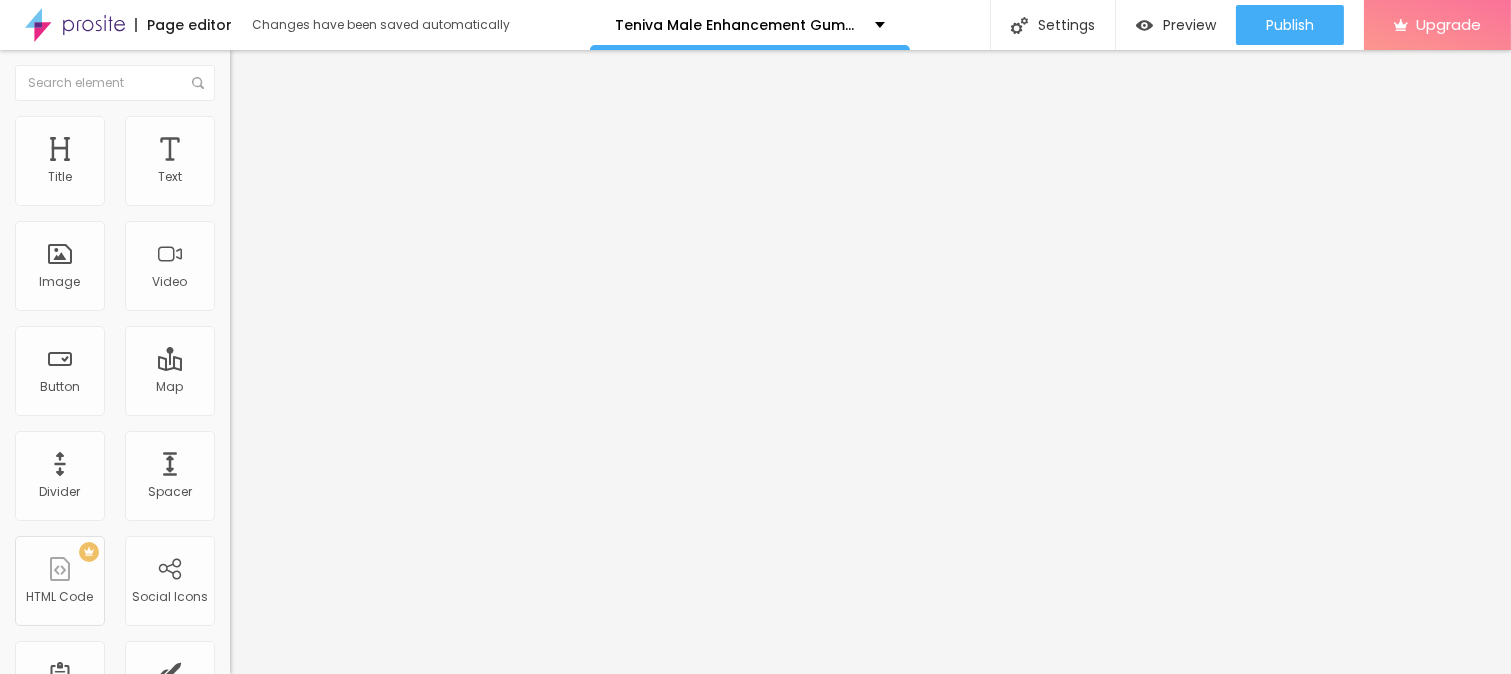 paste on "(🛒)" 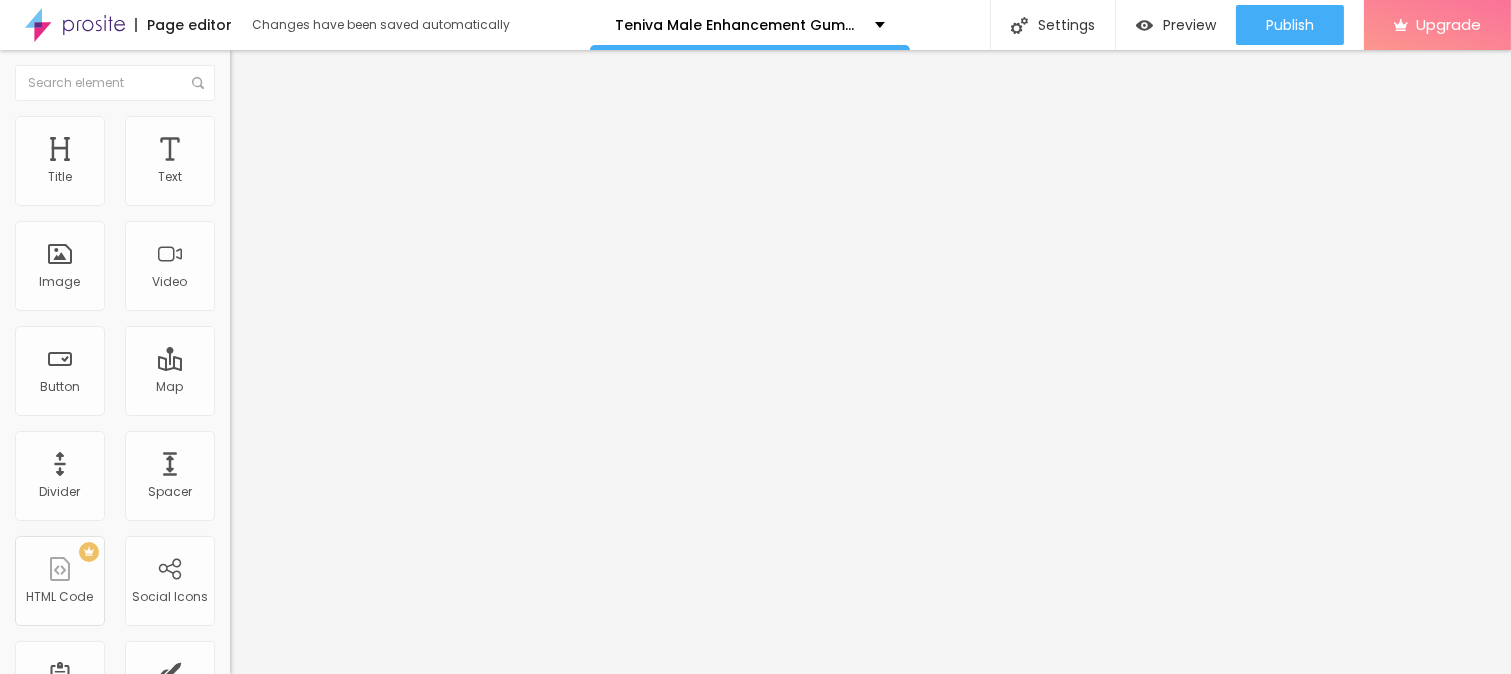 drag, startPoint x: 41, startPoint y: 230, endPoint x: 30, endPoint y: 228, distance: 11.18034 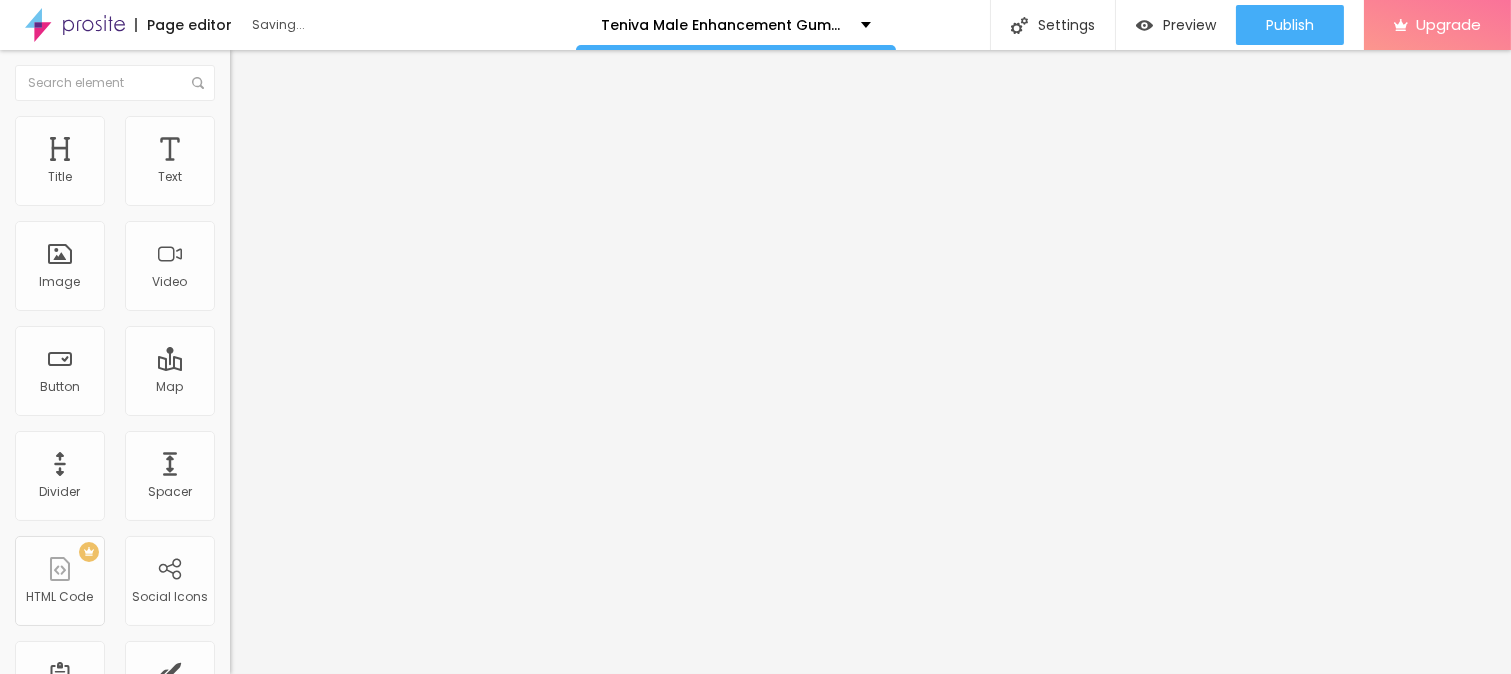 click on "https://top10cbdstore.com/Order-TenivaMaleEnhancementGummies" at bounding box center [350, 402] 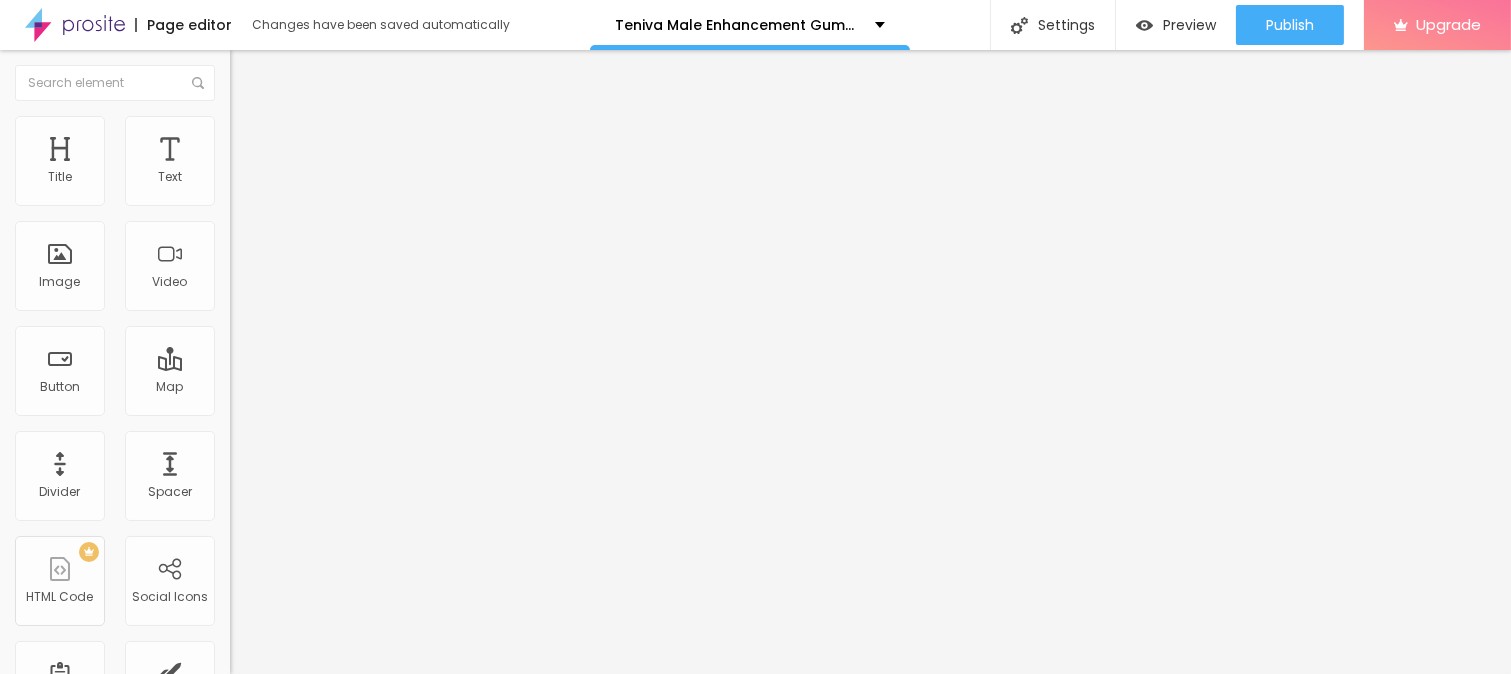 click on "https://top10cbdstore.com/Order-TenivaMaleEnhancementGummies" at bounding box center (350, 402) 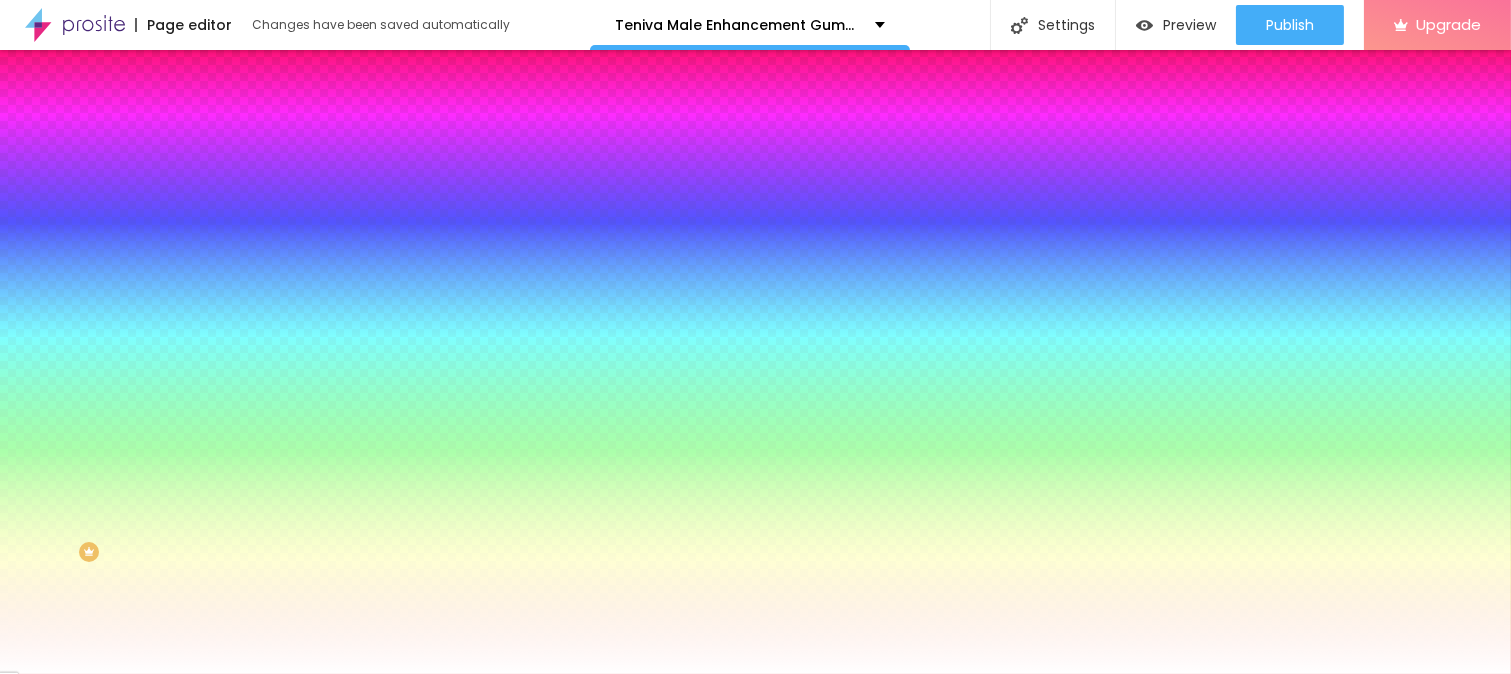 click on "Background Color" at bounding box center [345, 162] 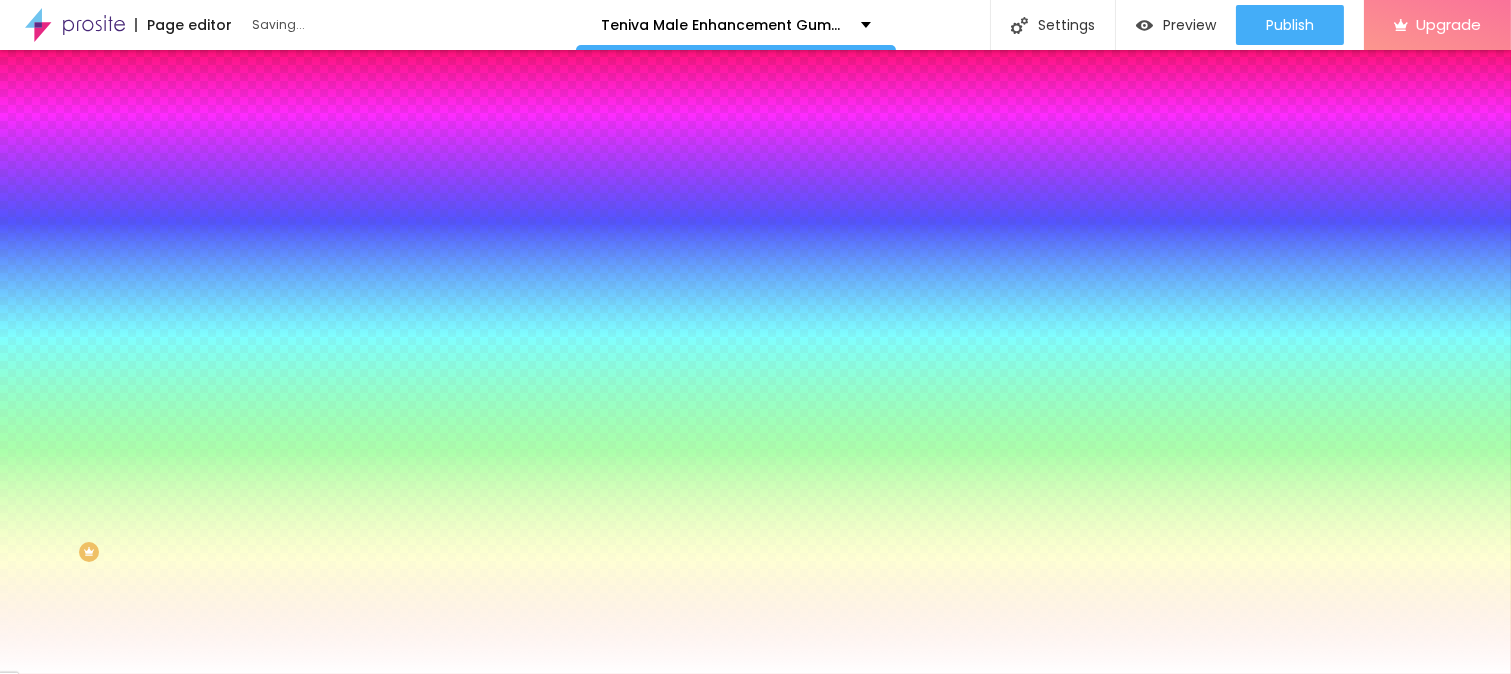 drag, startPoint x: 222, startPoint y: 368, endPoint x: 306, endPoint y: 378, distance: 84.59315 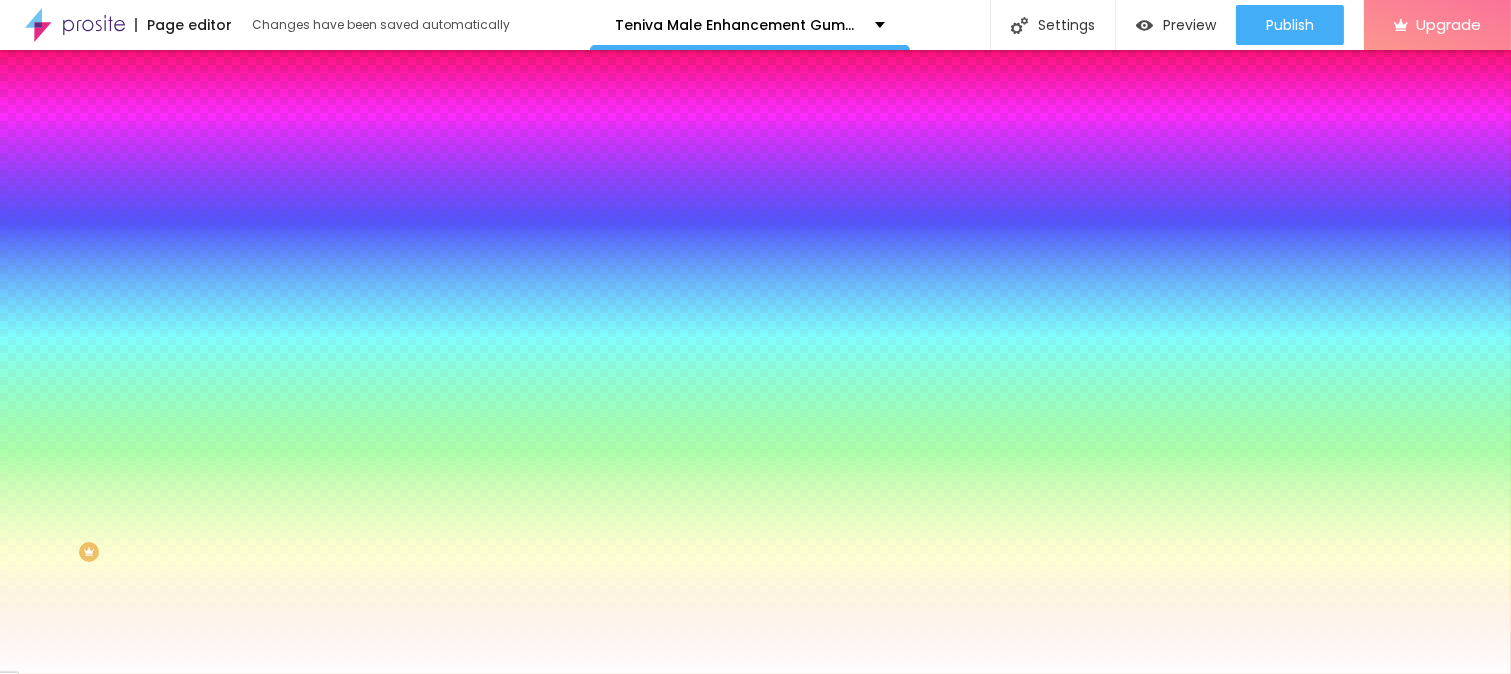 type on "1" 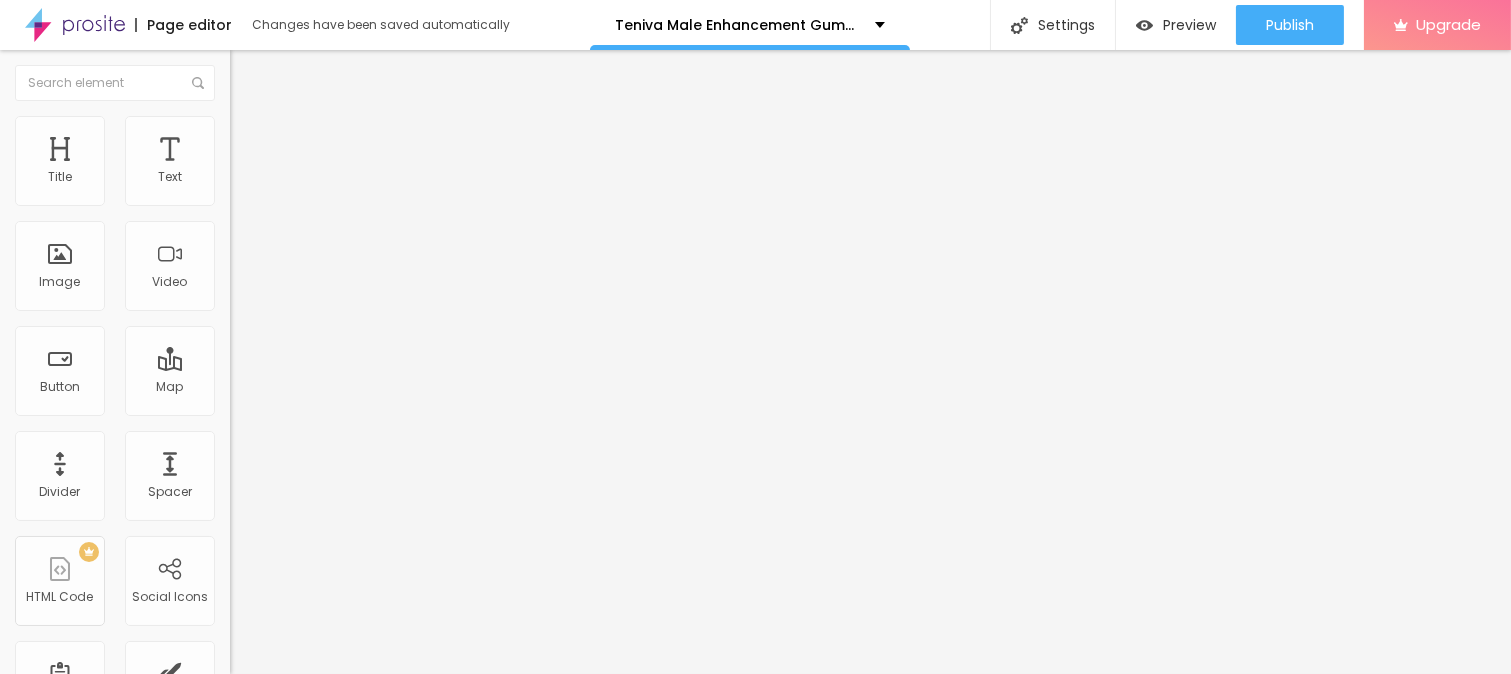click at bounding box center [253, 73] 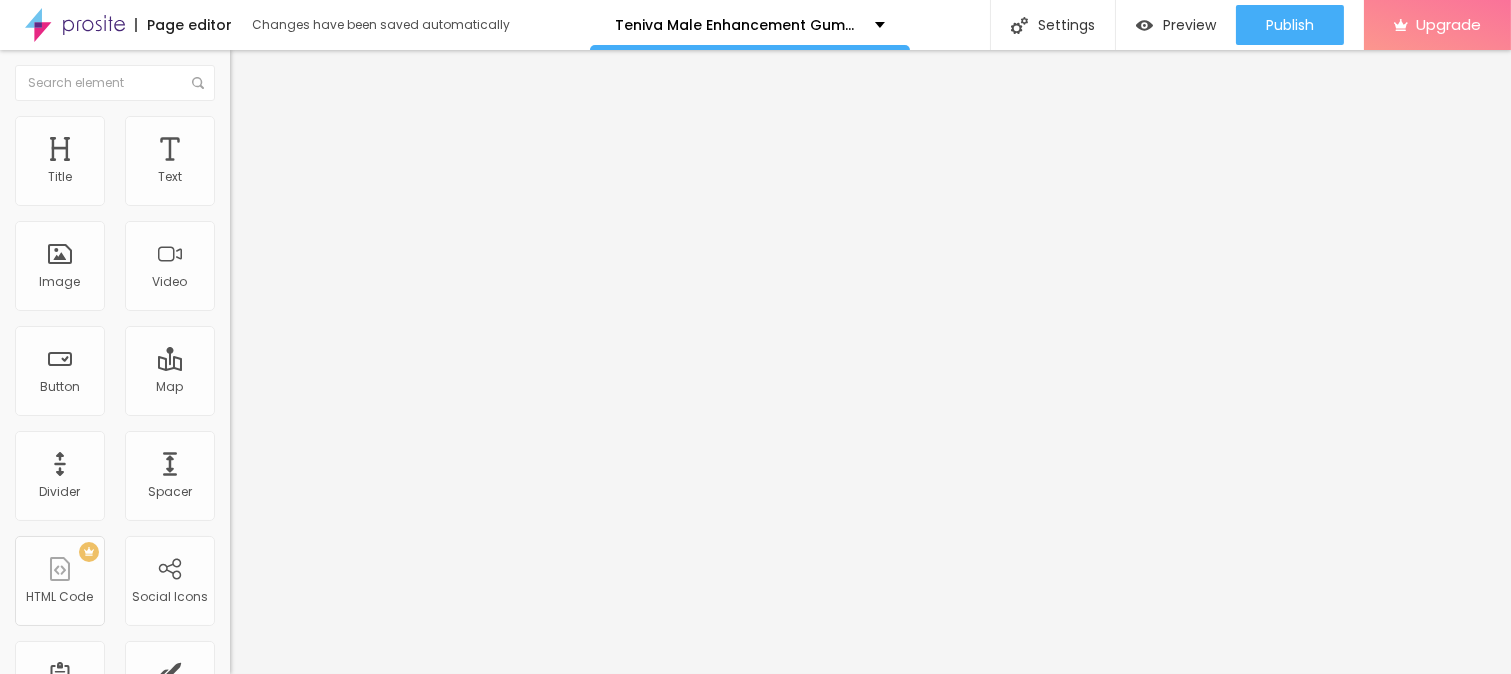 click at bounding box center (244, 181) 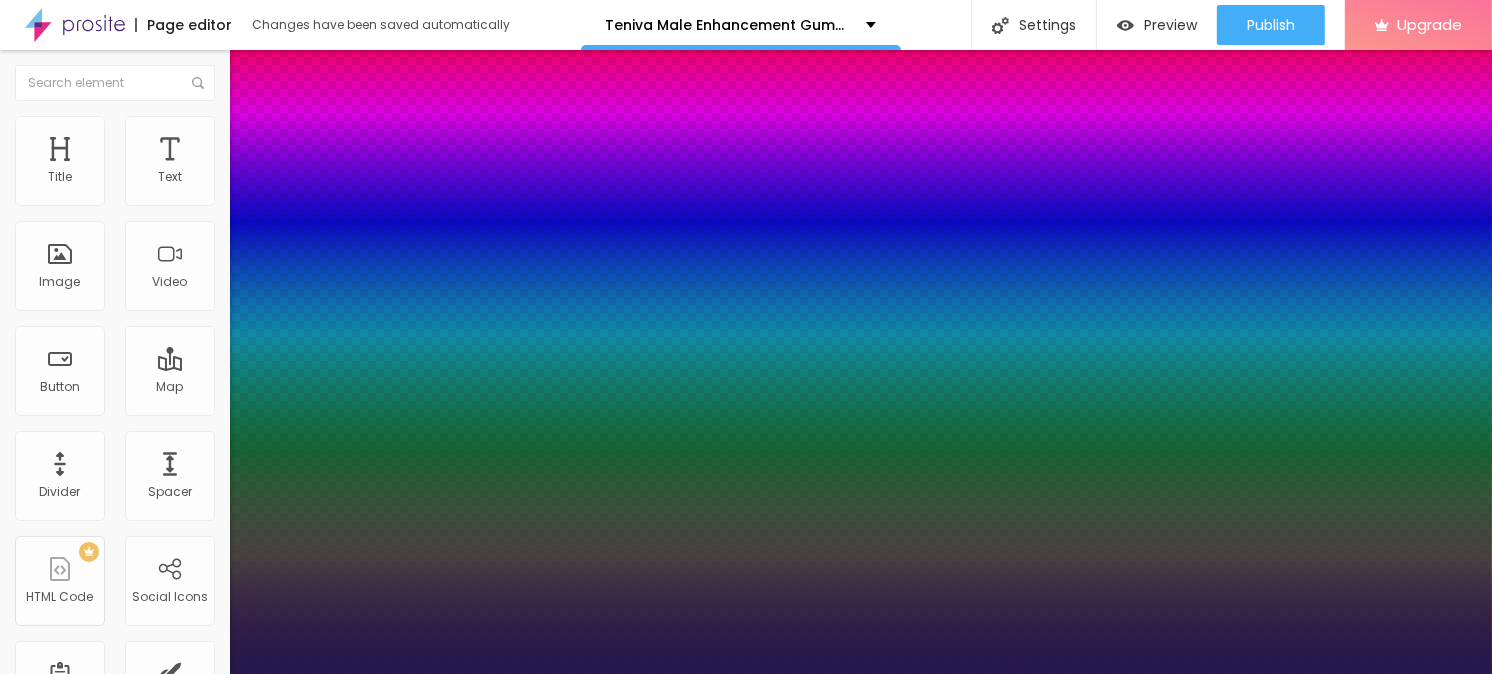 type on "12" 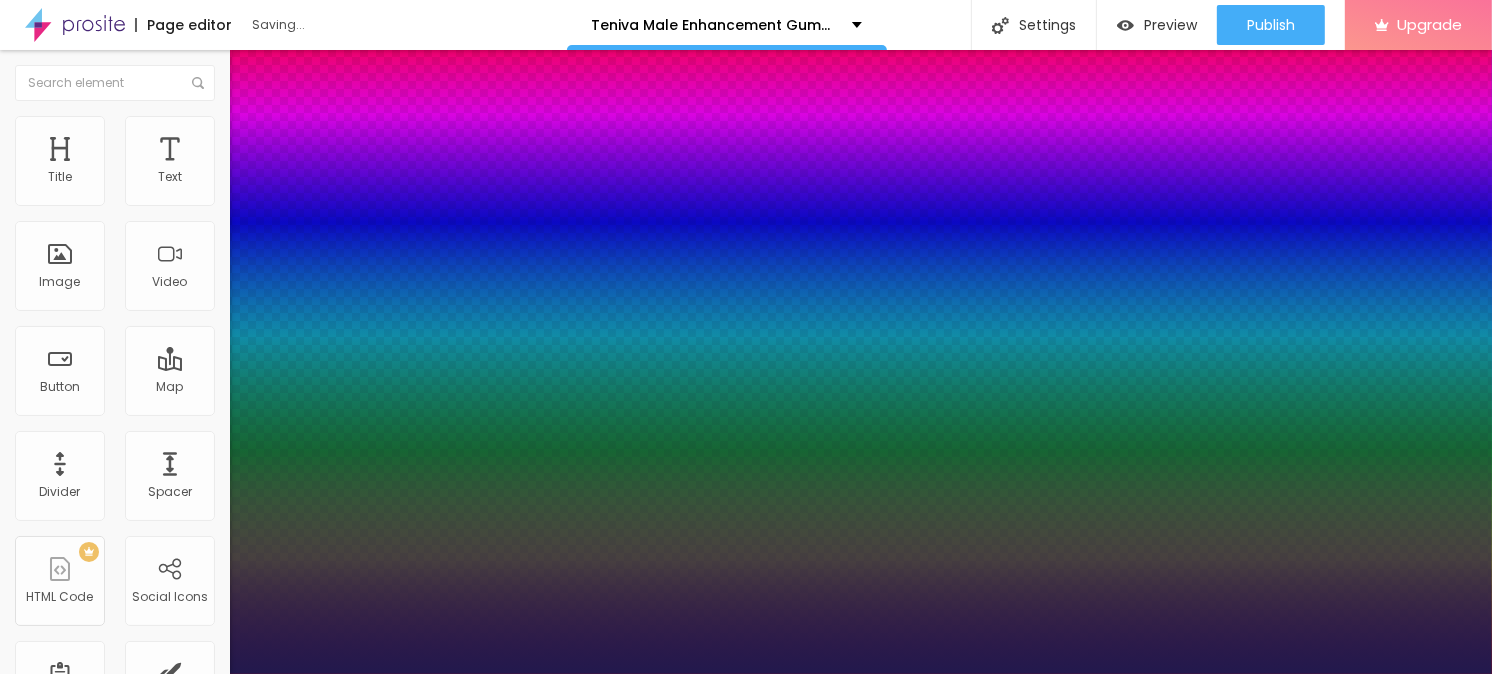 type on "1" 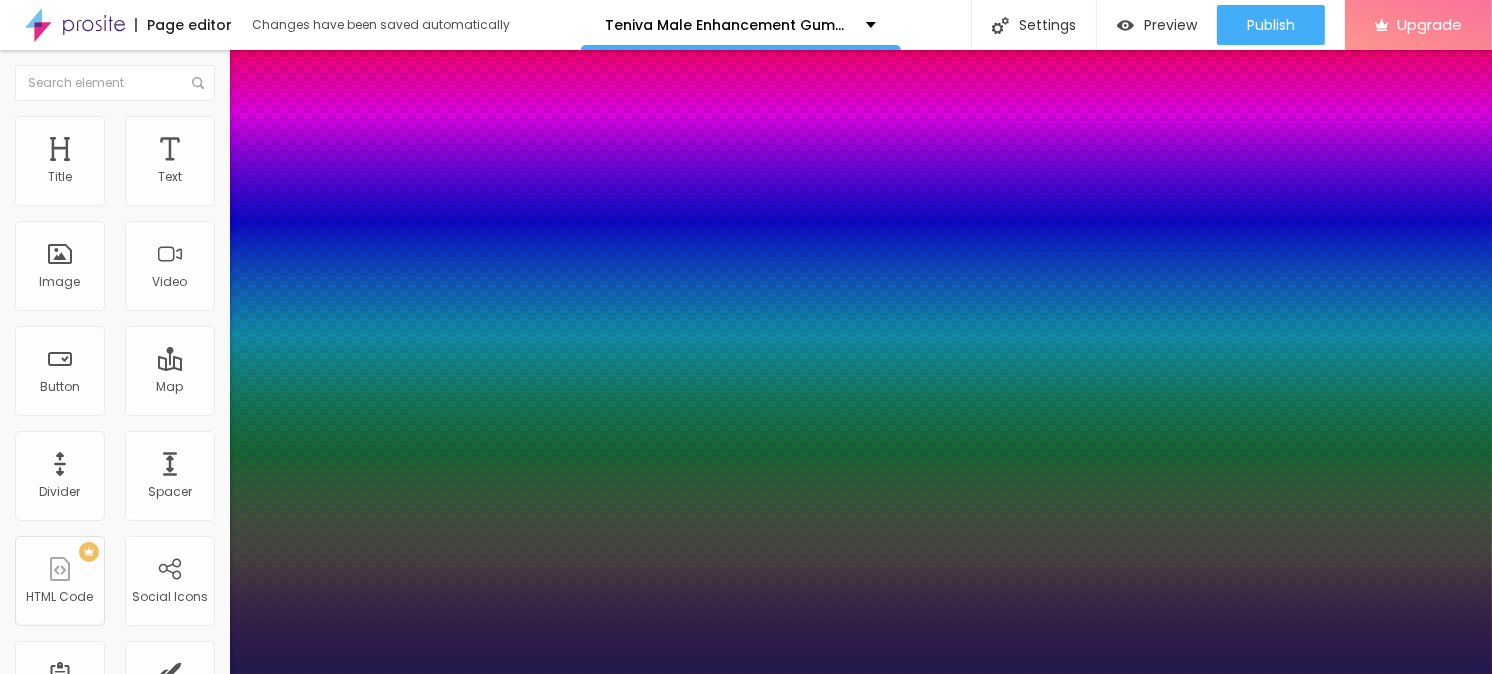 type on "17" 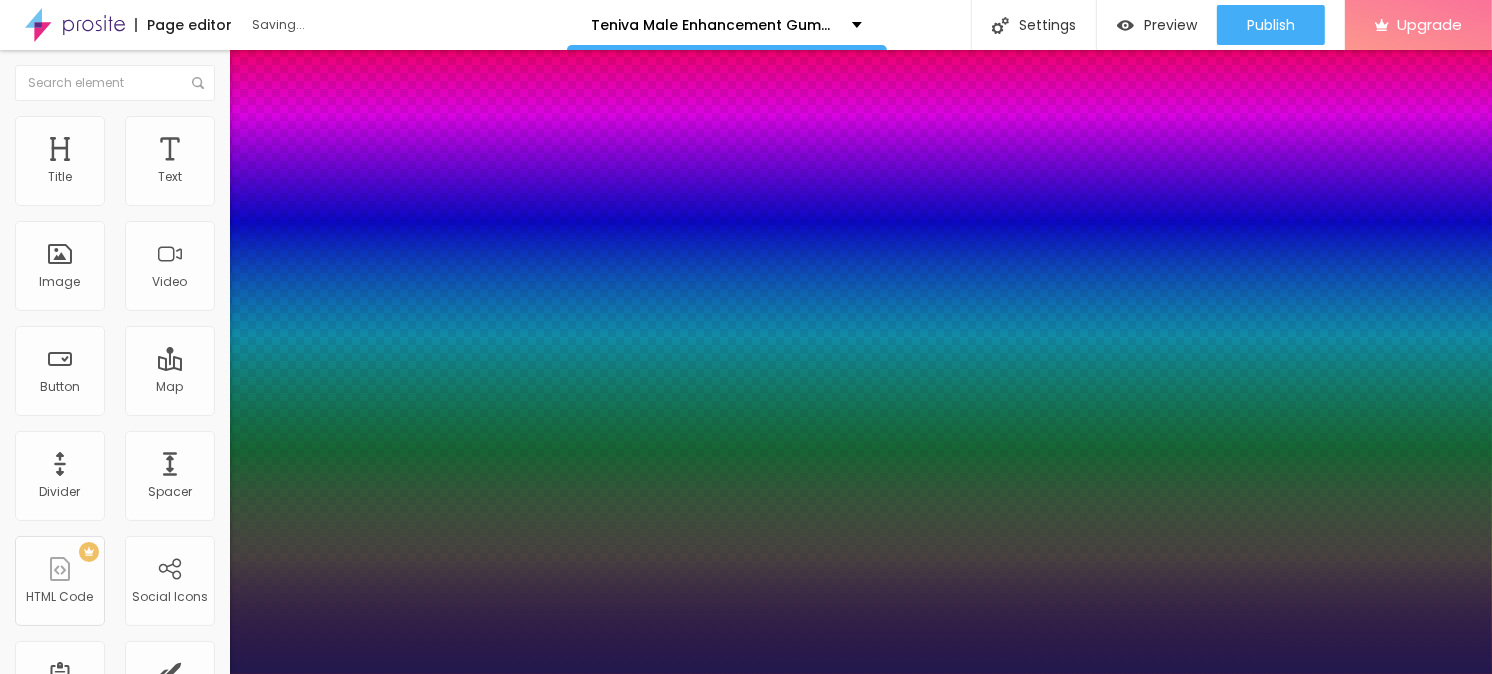 type on "21" 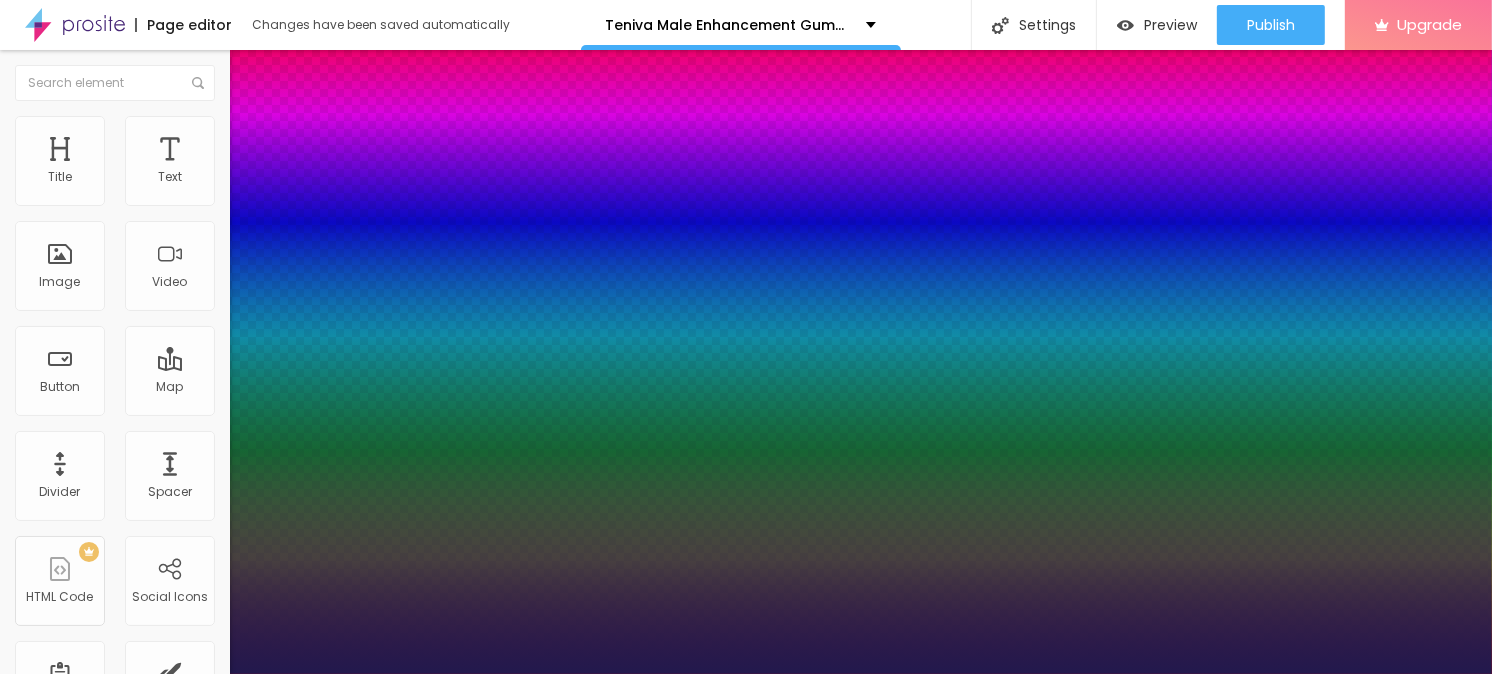 type on "20" 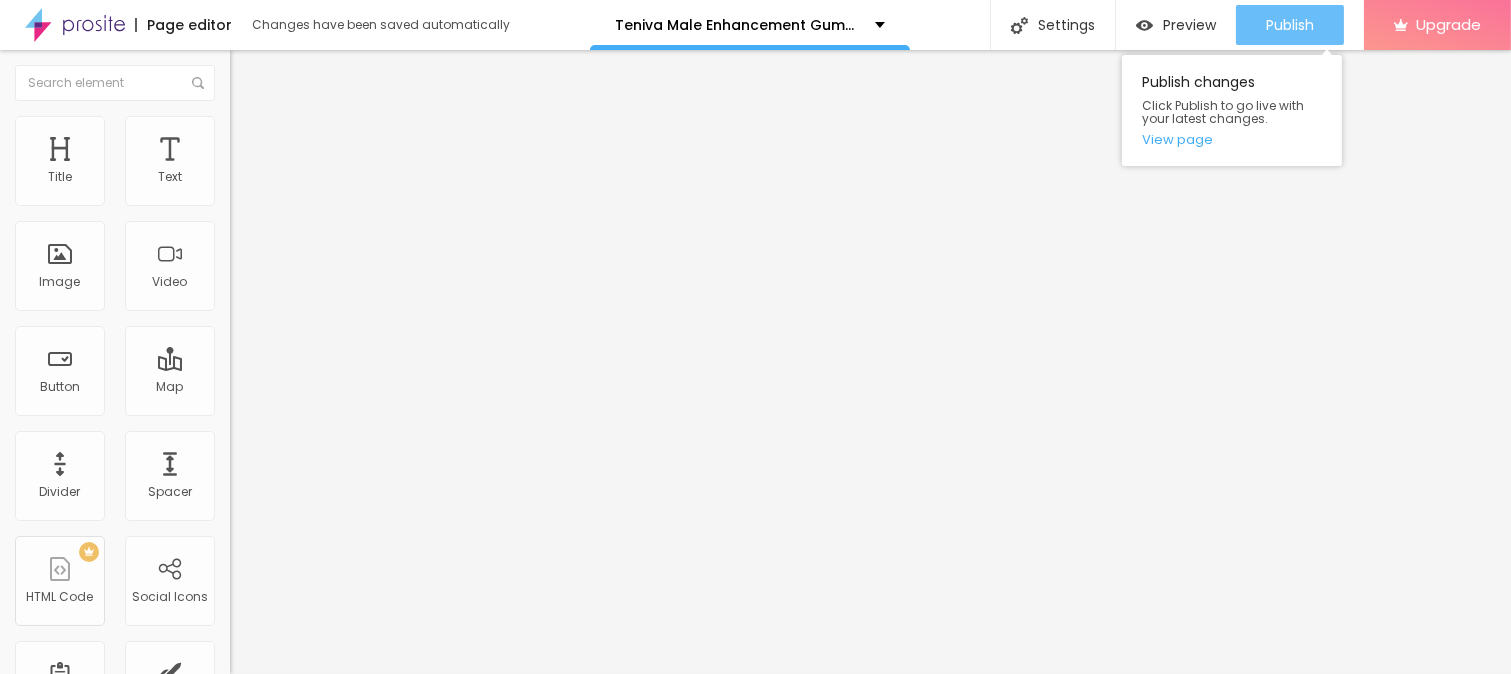 click on "Publish" at bounding box center [1290, 25] 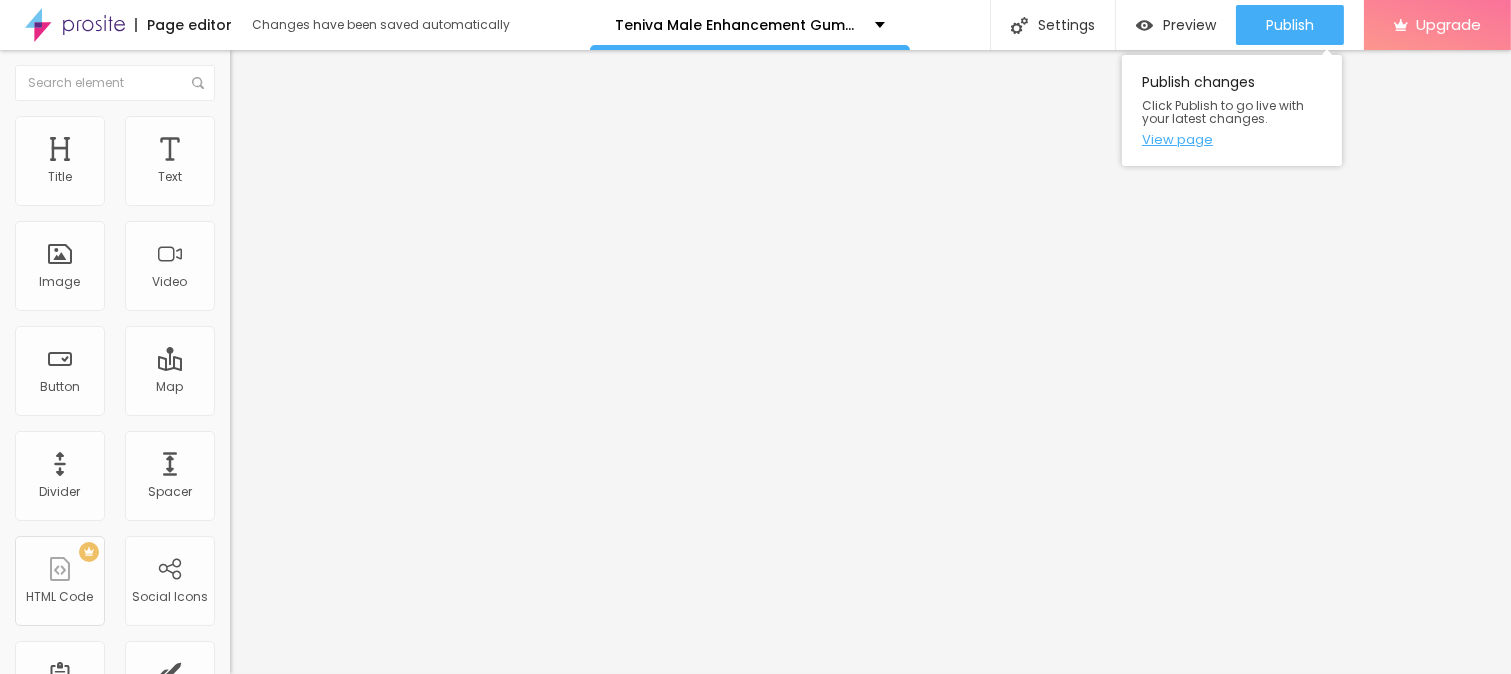 click on "View page" at bounding box center [1232, 139] 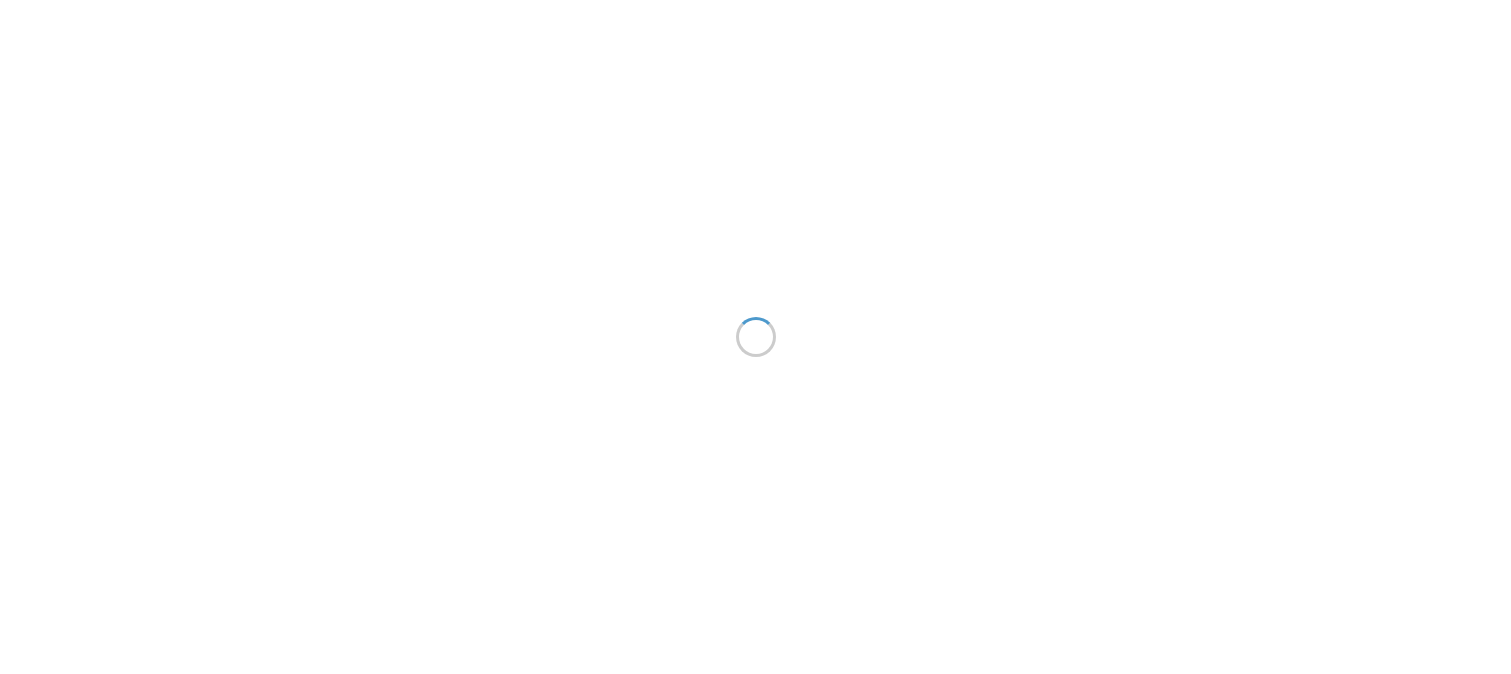 scroll, scrollTop: 0, scrollLeft: 0, axis: both 